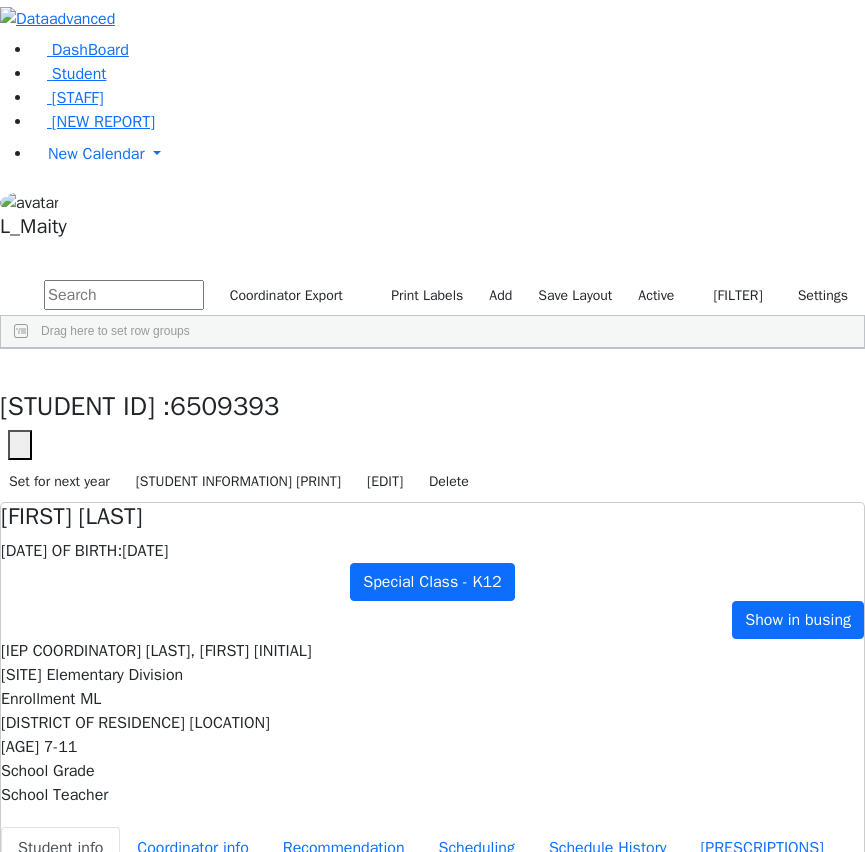 scroll, scrollTop: 0, scrollLeft: 0, axis: both 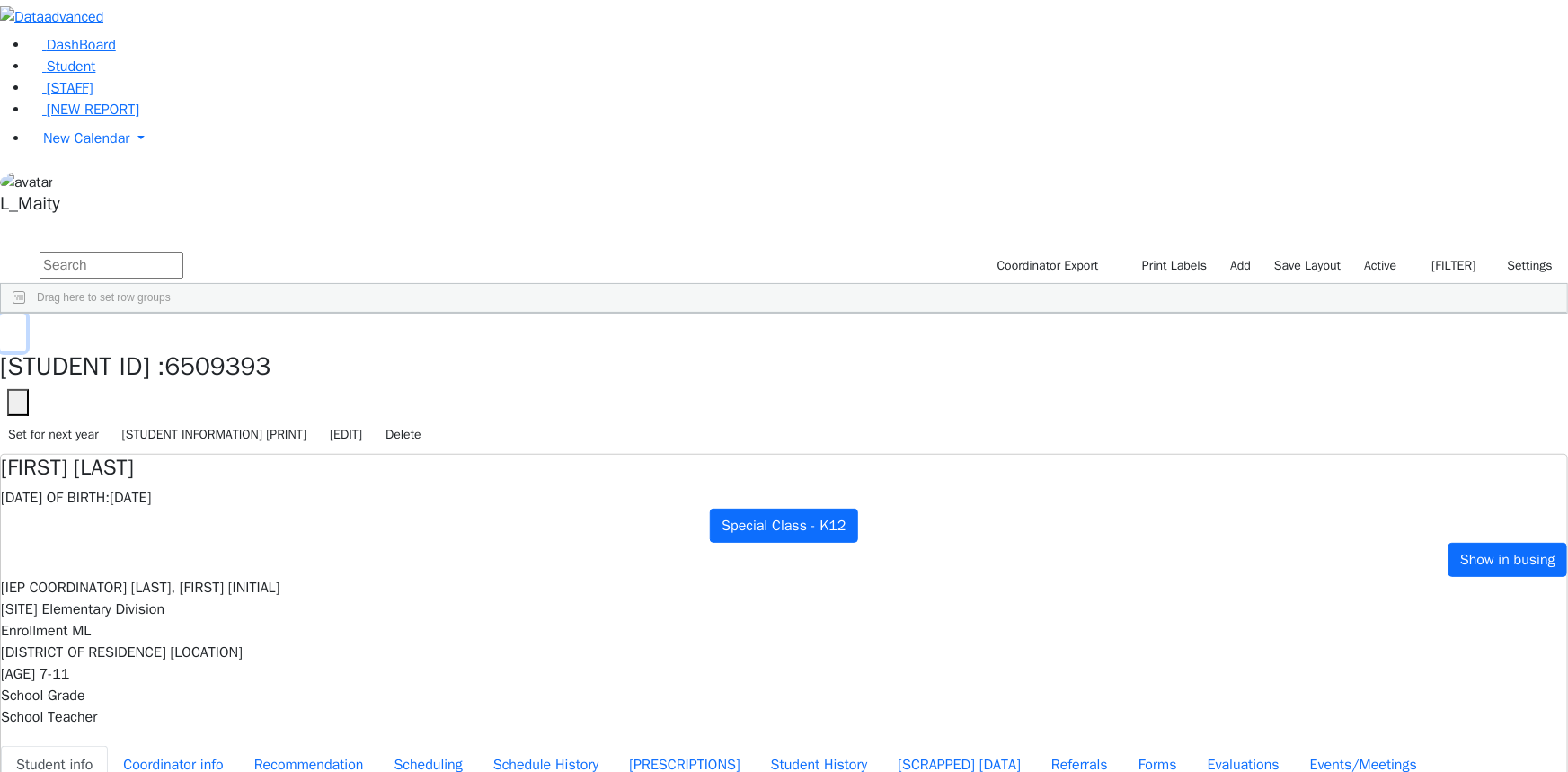 click 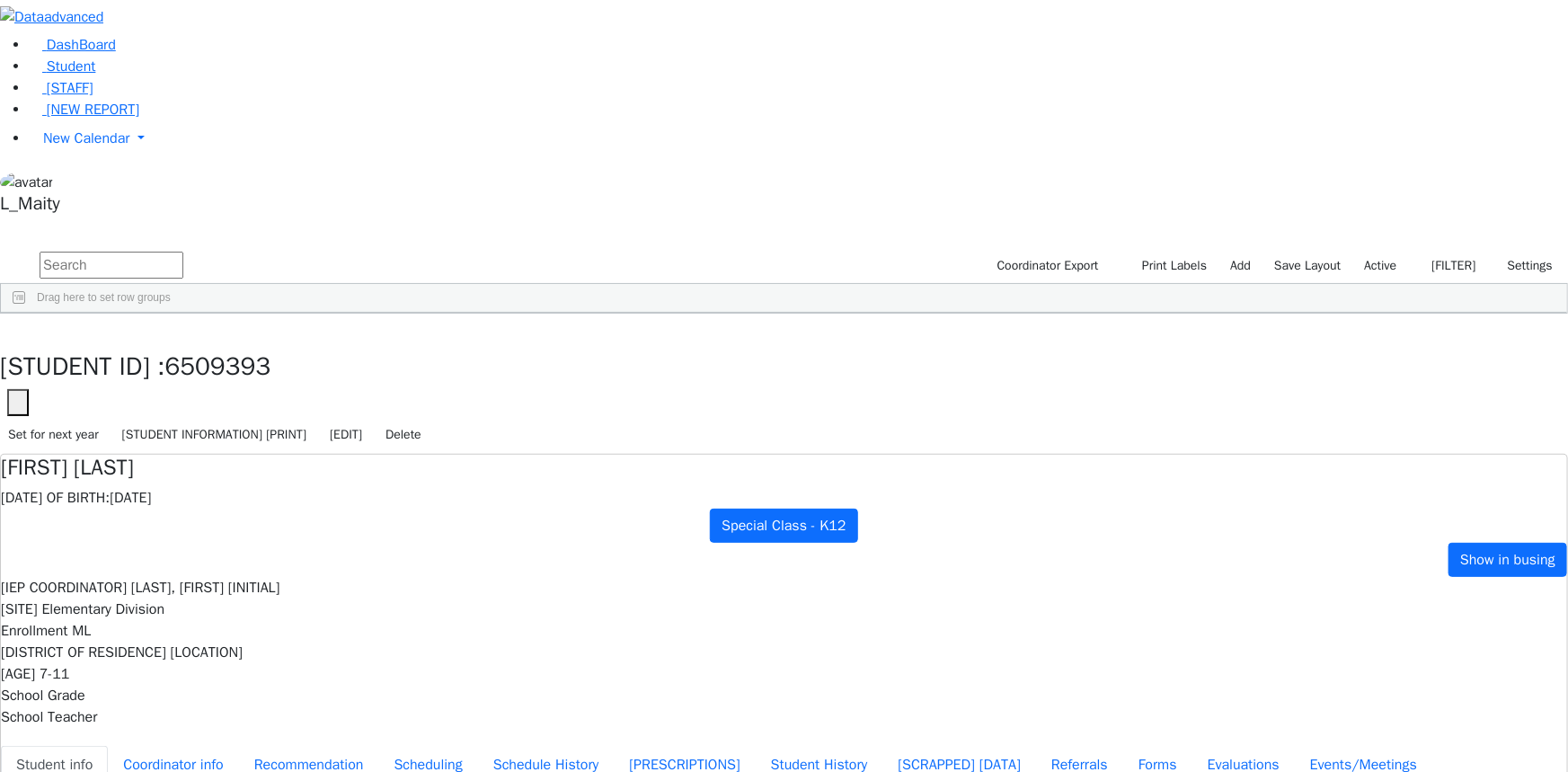 click at bounding box center (111, 265) 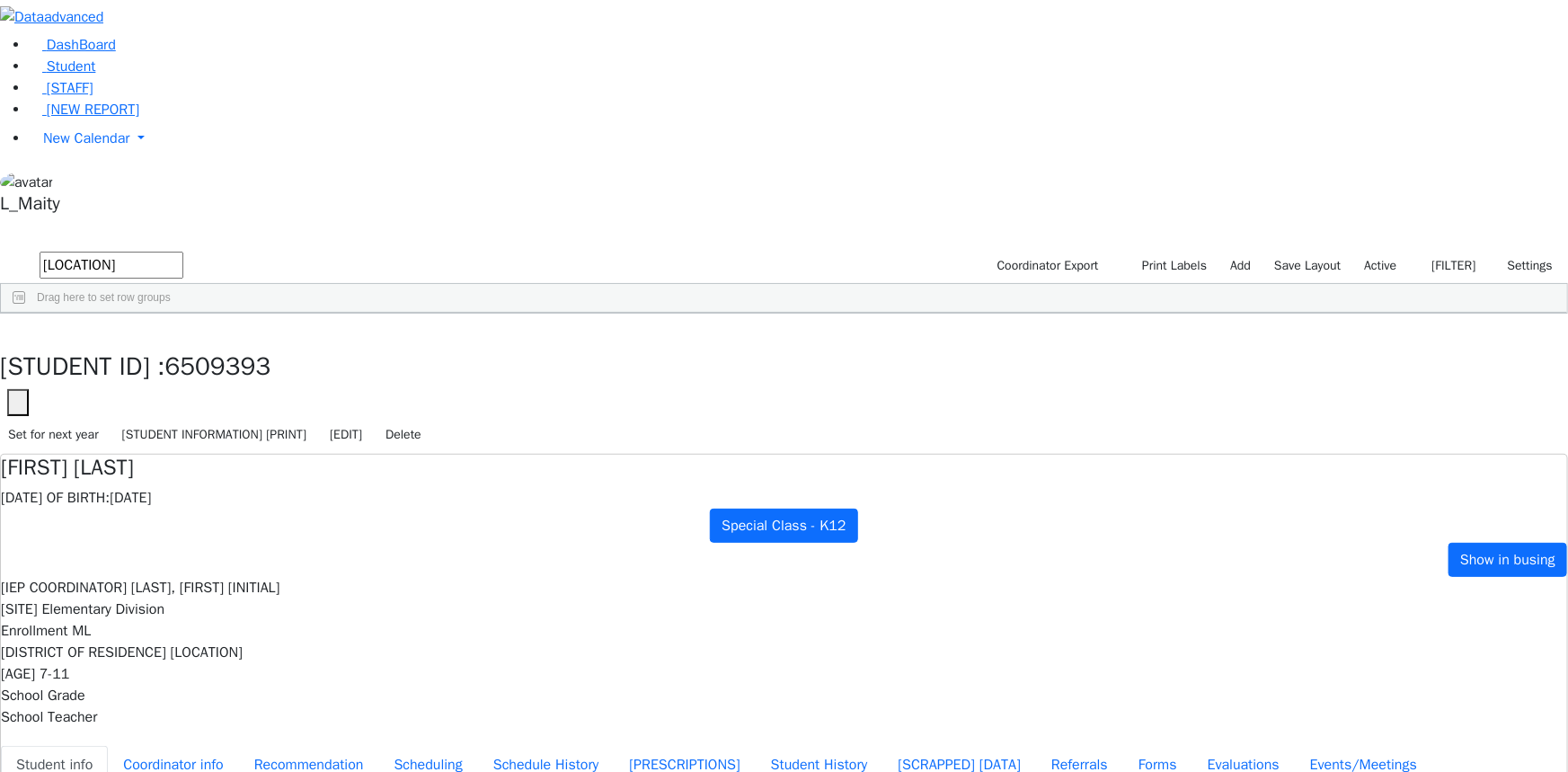 scroll, scrollTop: 0, scrollLeft: 0, axis: both 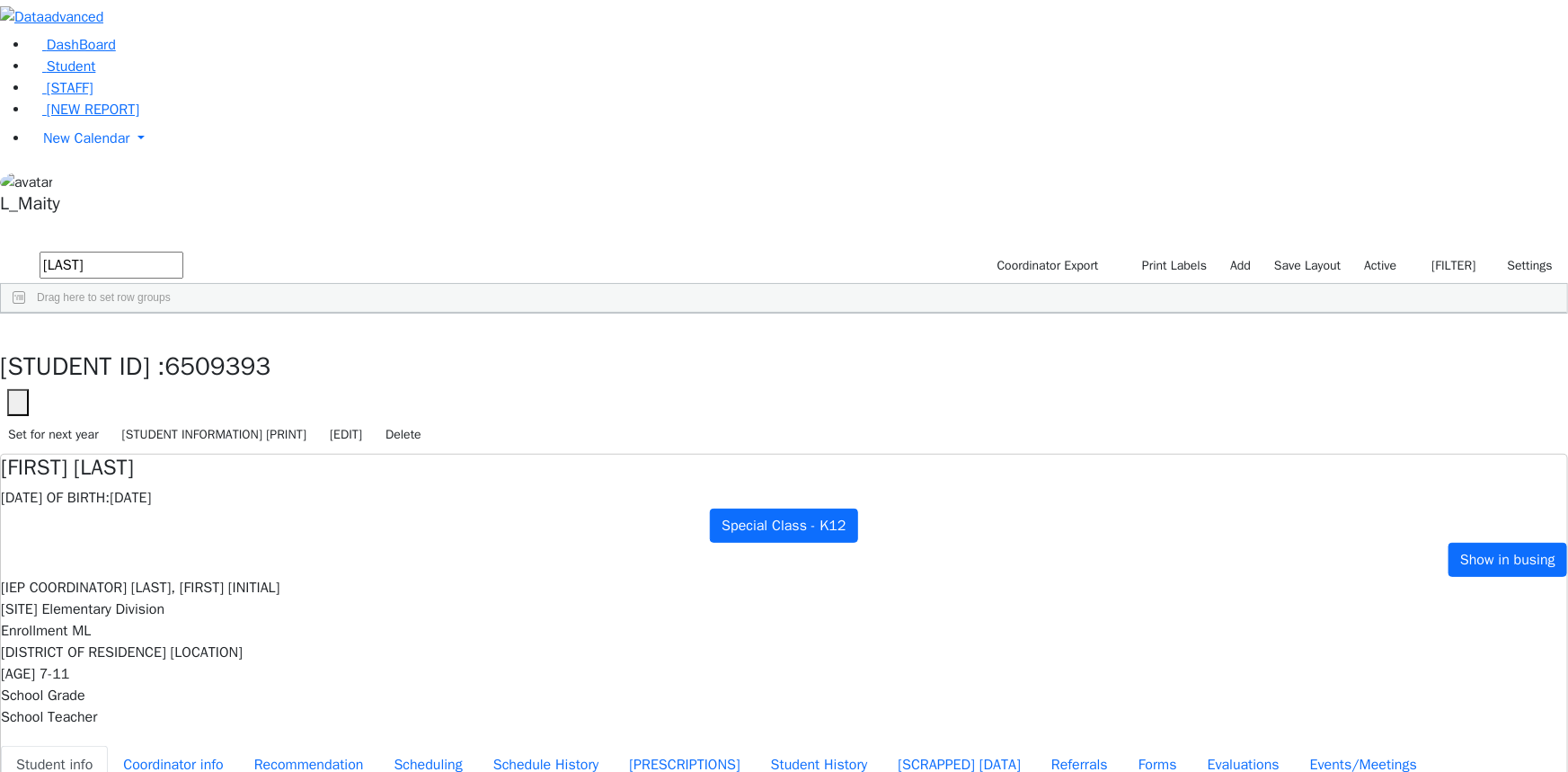 type on "[LAST]" 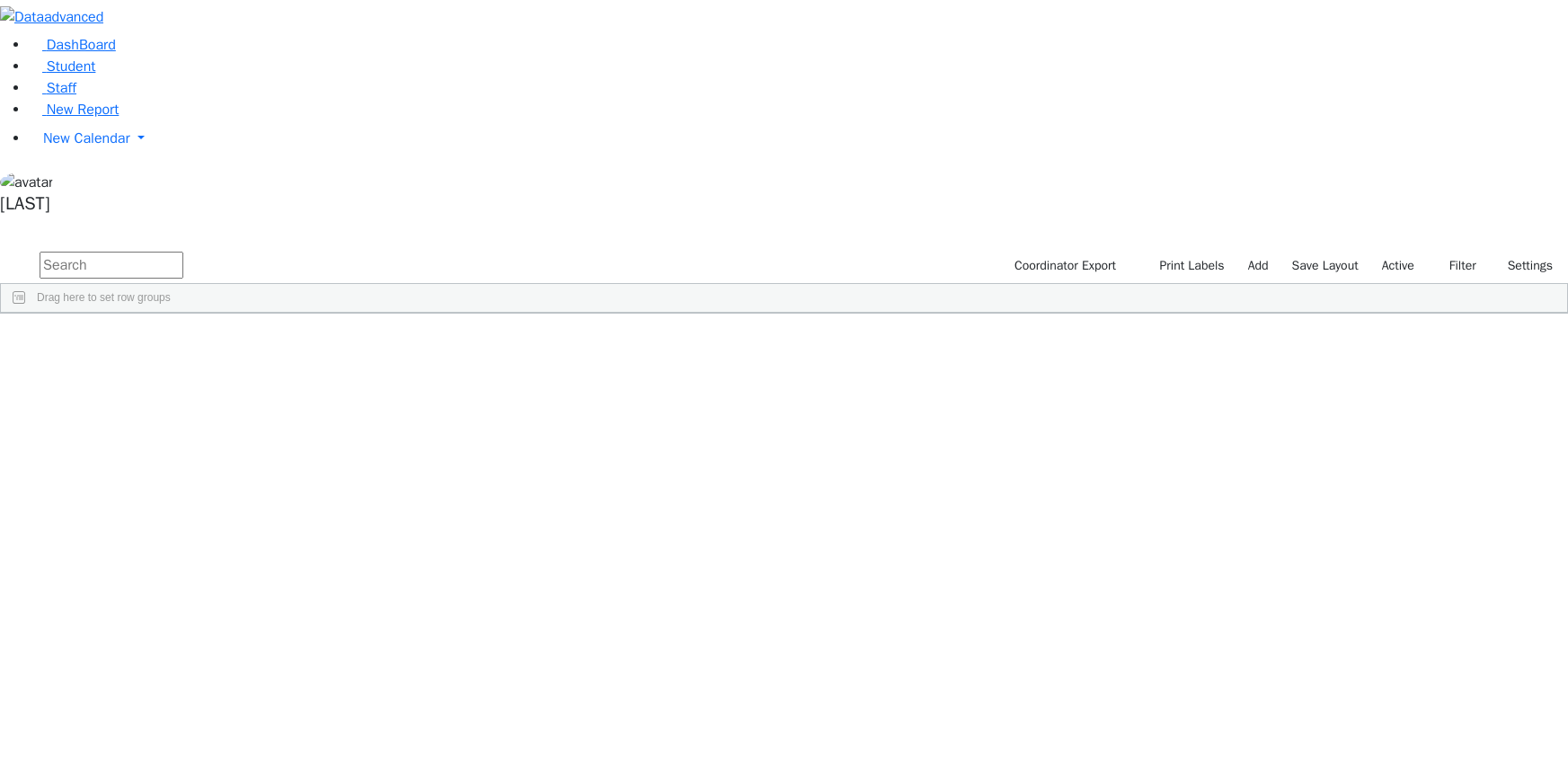 scroll, scrollTop: 0, scrollLeft: 0, axis: both 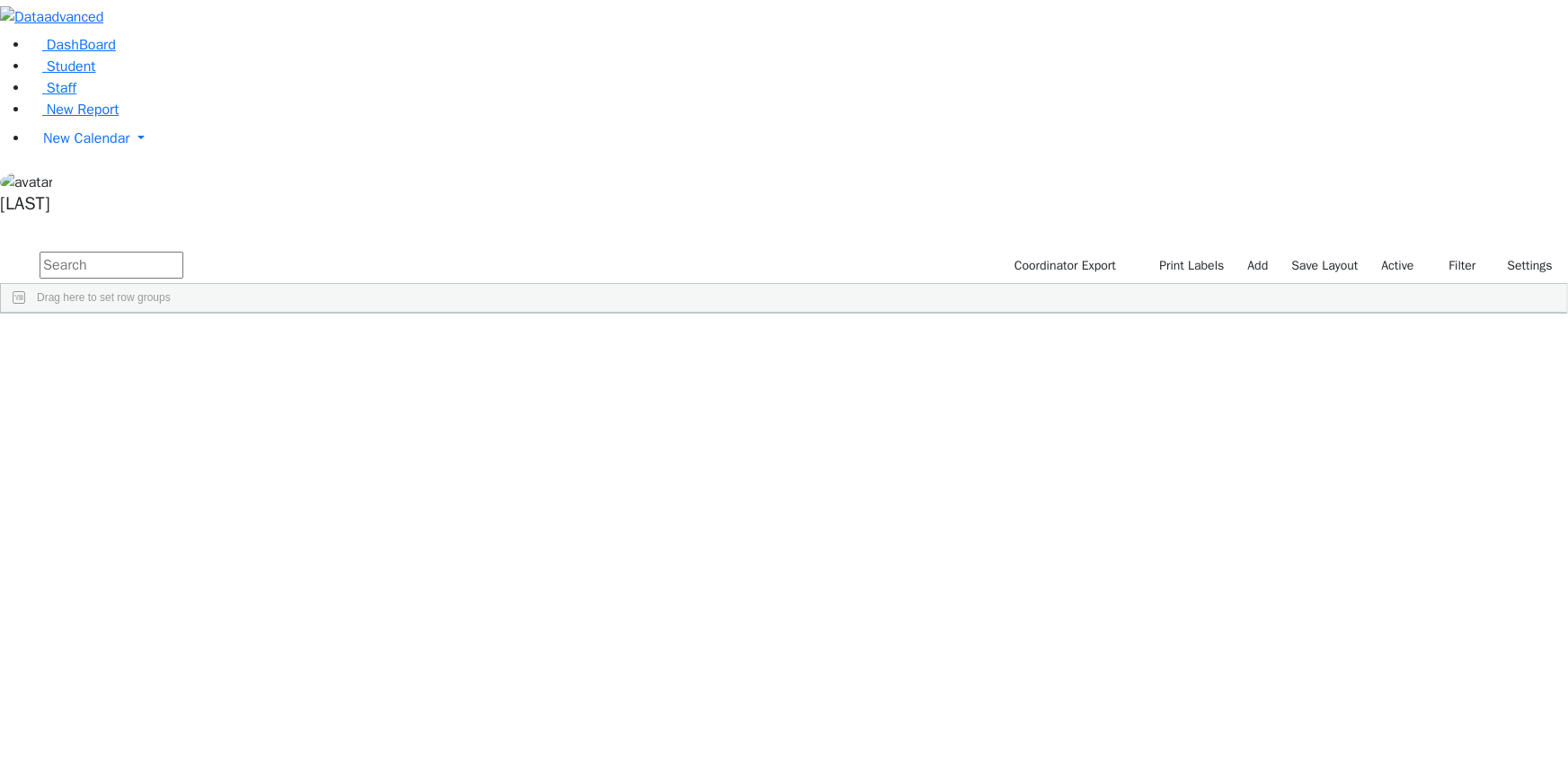 click at bounding box center (111, 265) 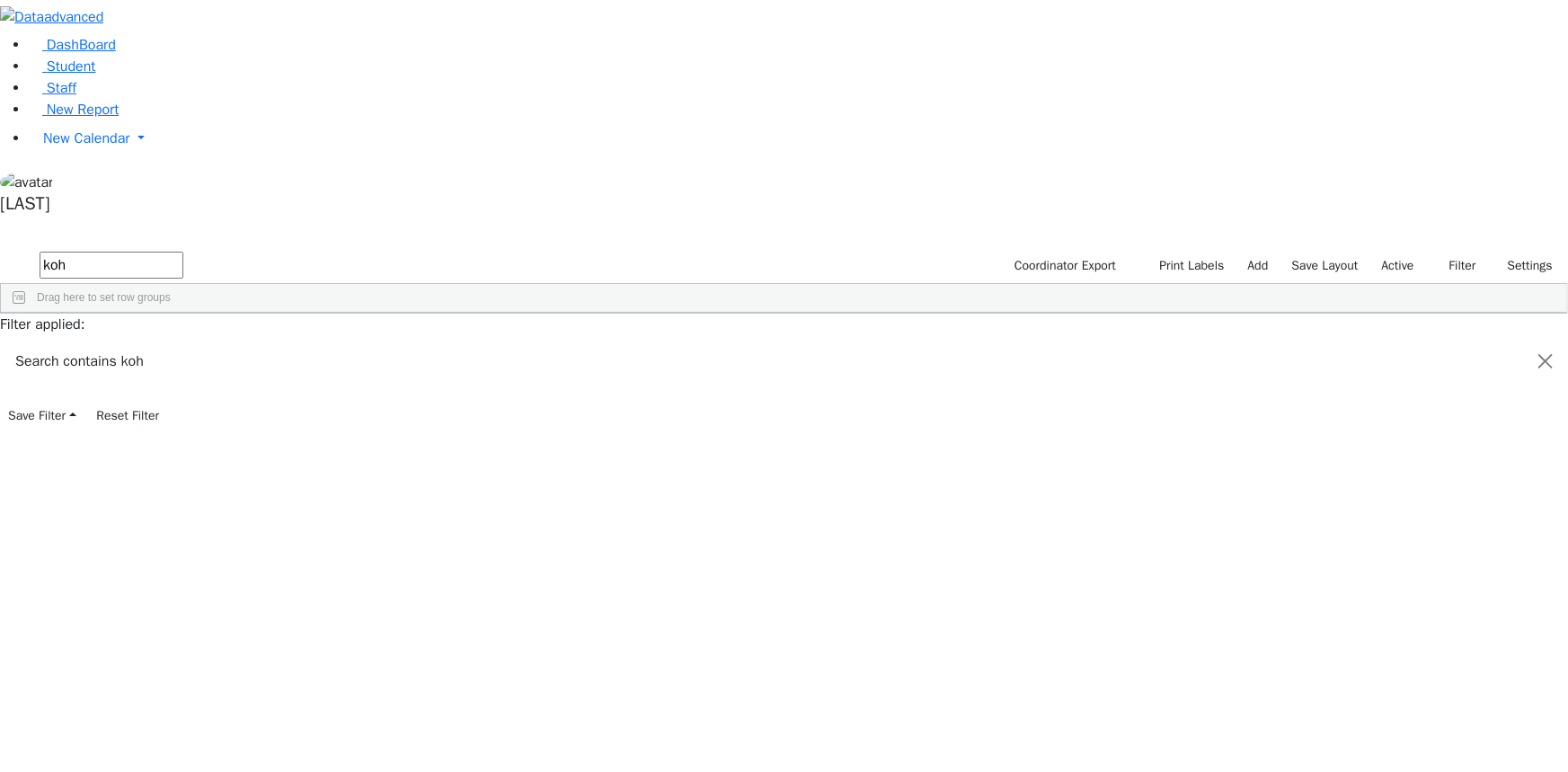 click on "[FIRST]" at bounding box center (252, 377) 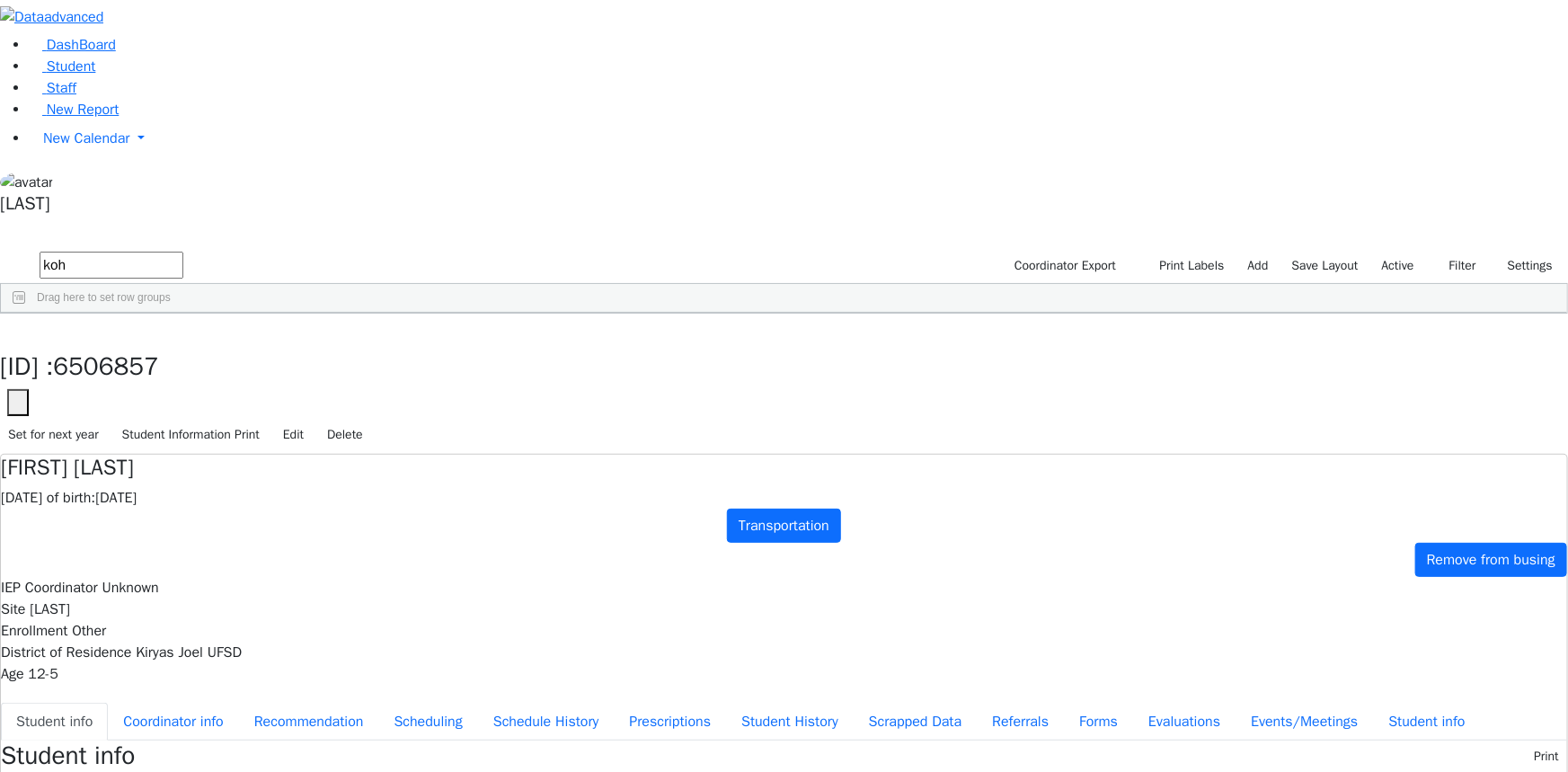 scroll, scrollTop: 88, scrollLeft: 0, axis: vertical 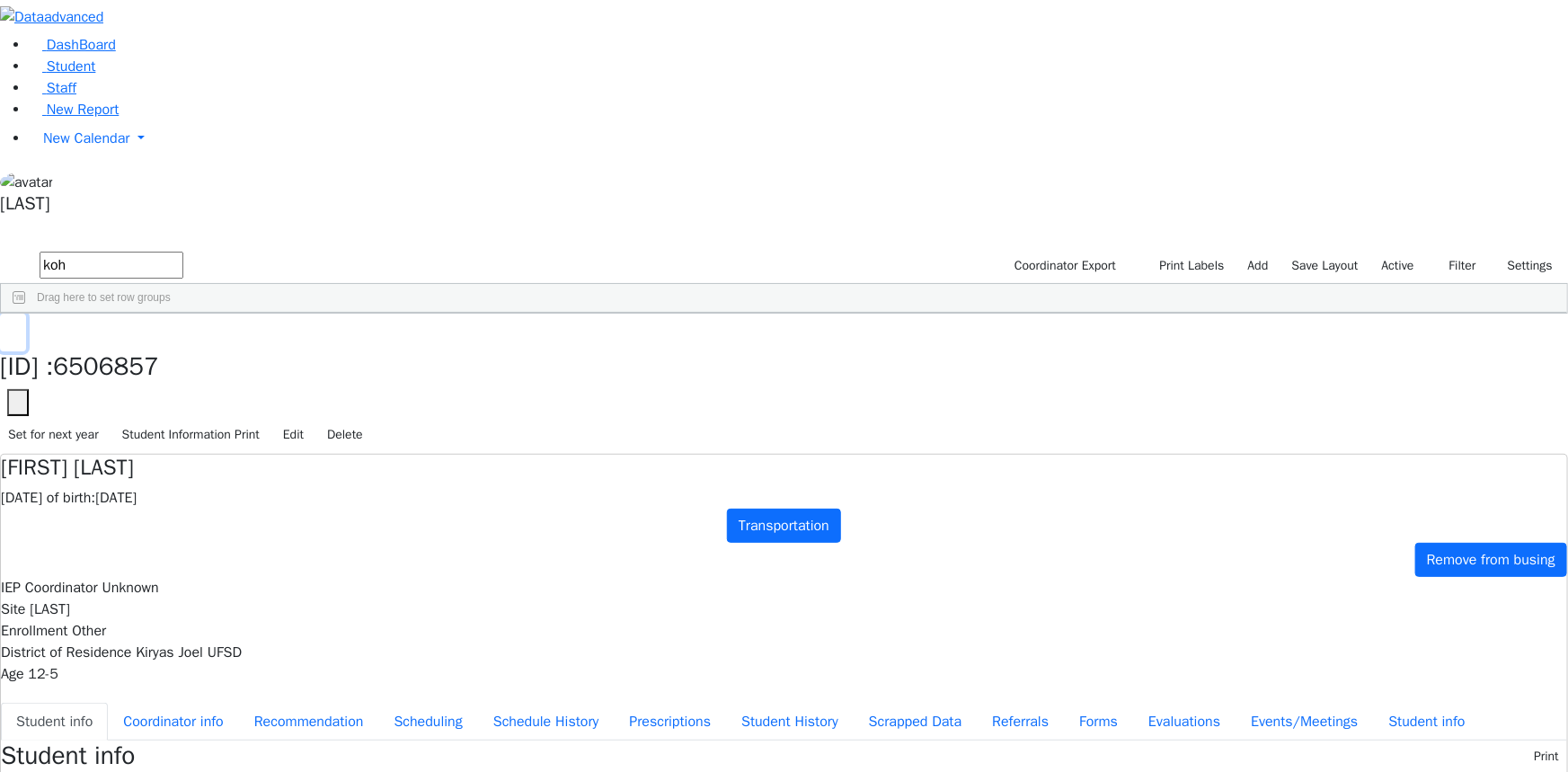 drag, startPoint x: 315, startPoint y: 26, endPoint x: 261, endPoint y: 60, distance: 63.812225 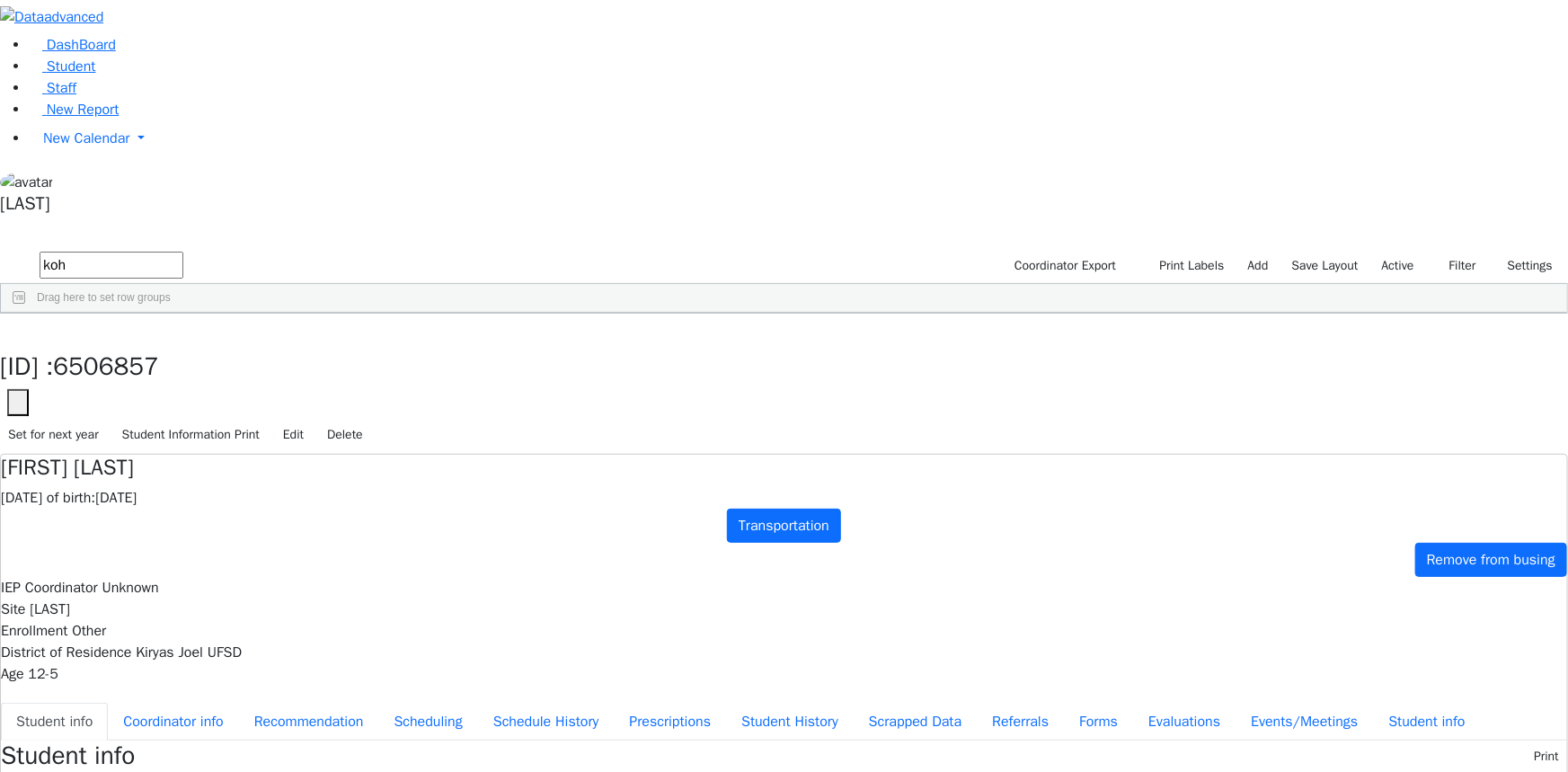 click on "koh" at bounding box center [111, 265] 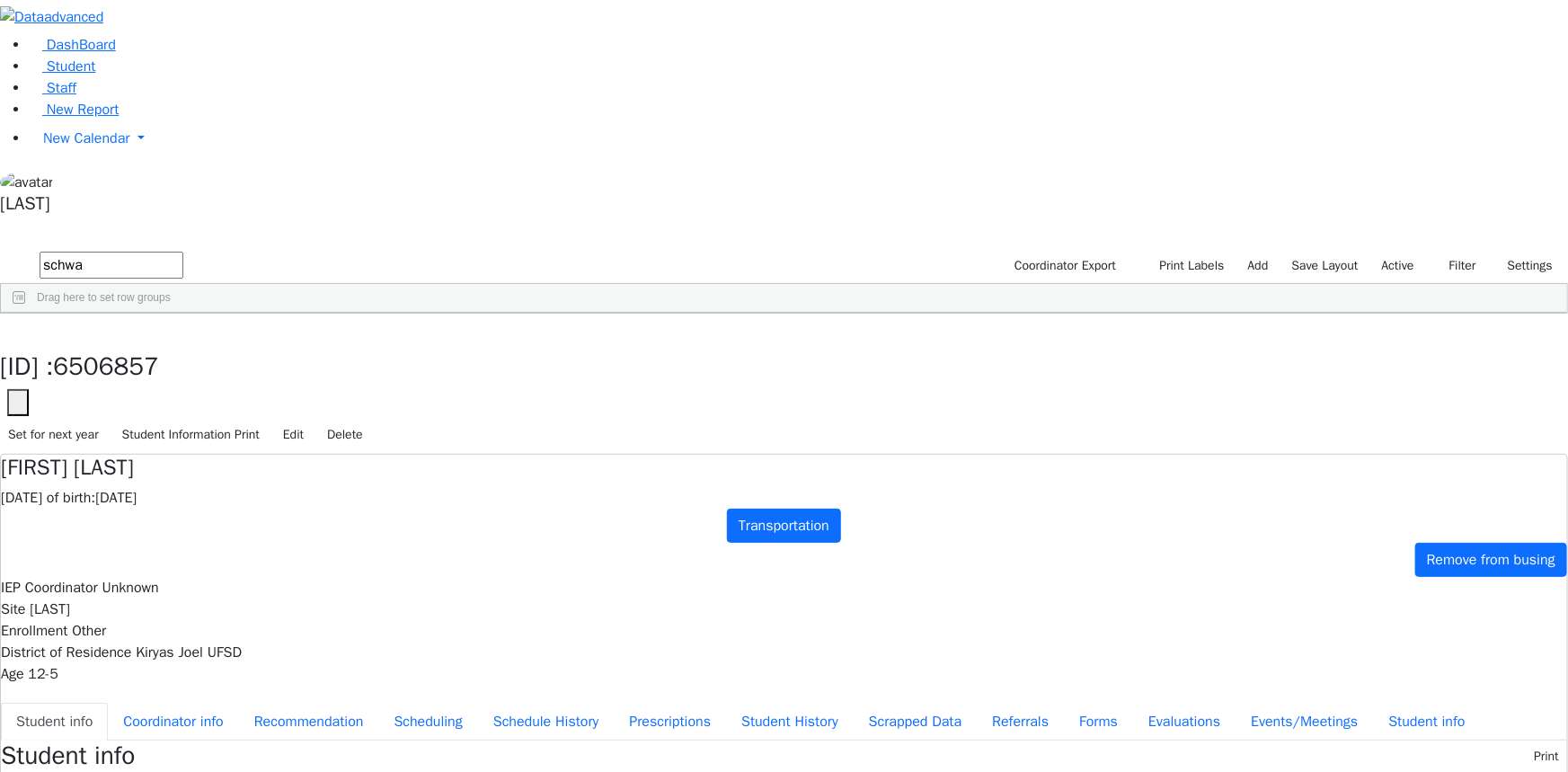 click on "[FIRST]" at bounding box center (252, 572) 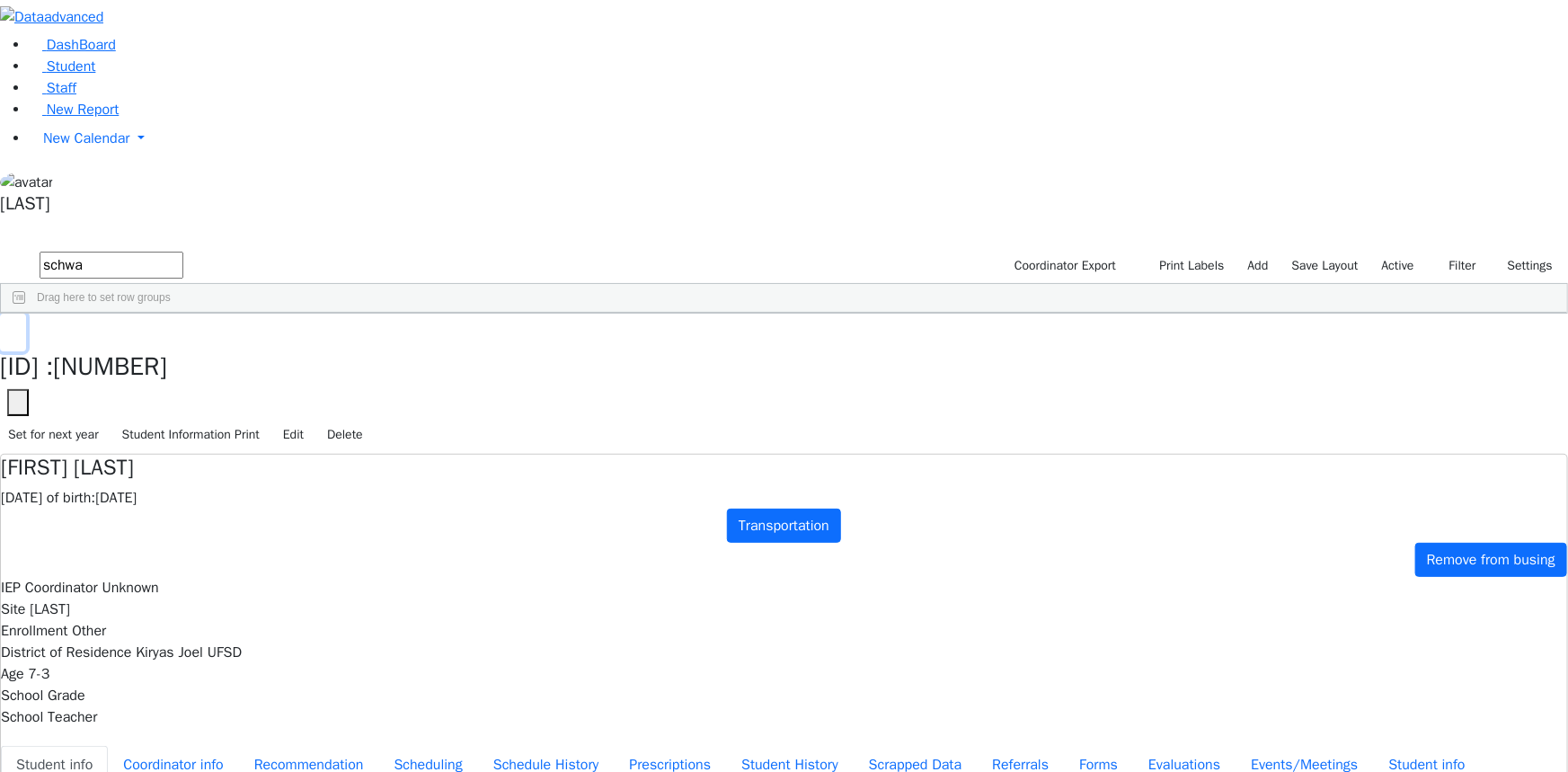 click 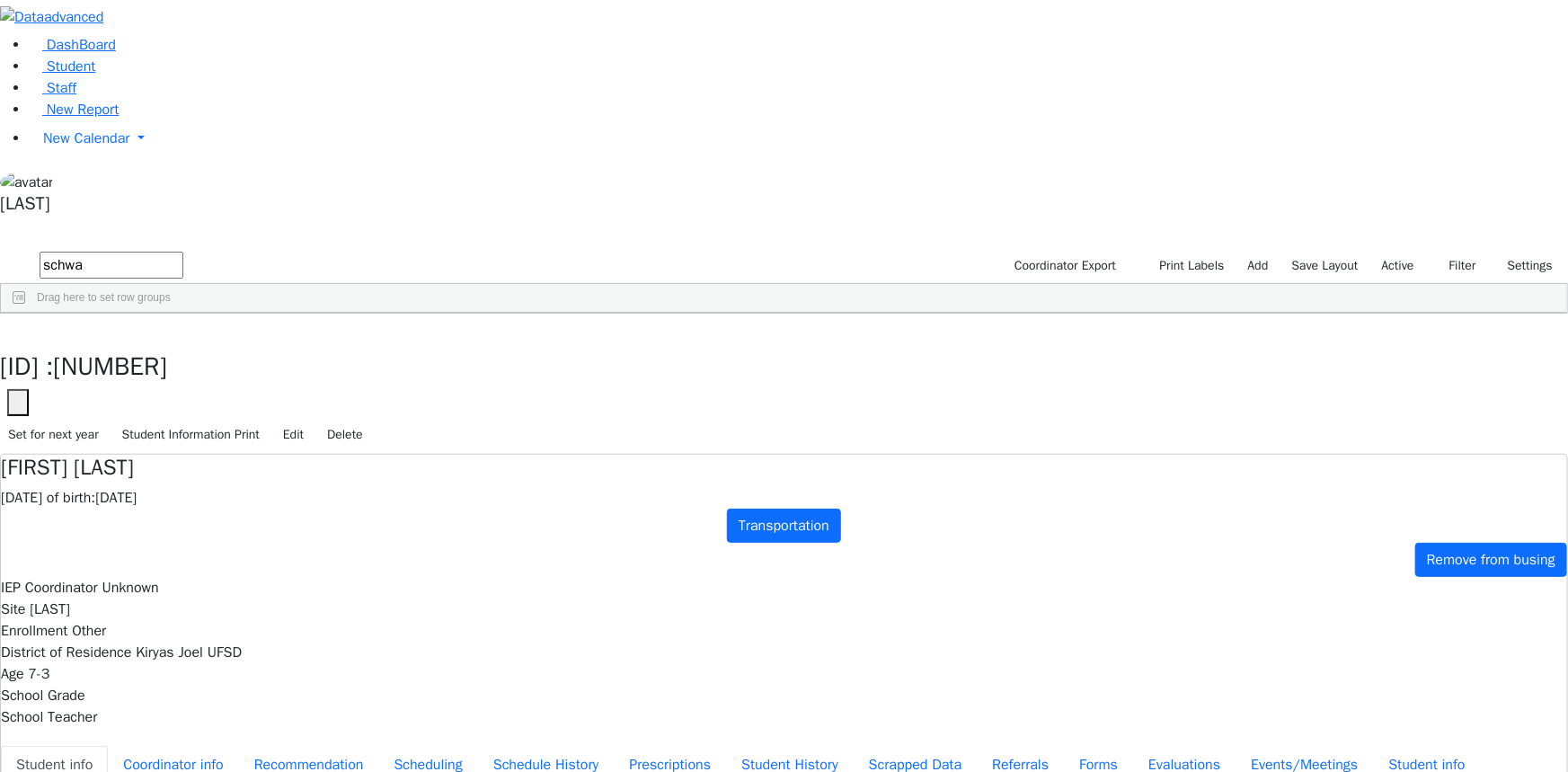 click on "[FIRST]" at bounding box center (252, 572) 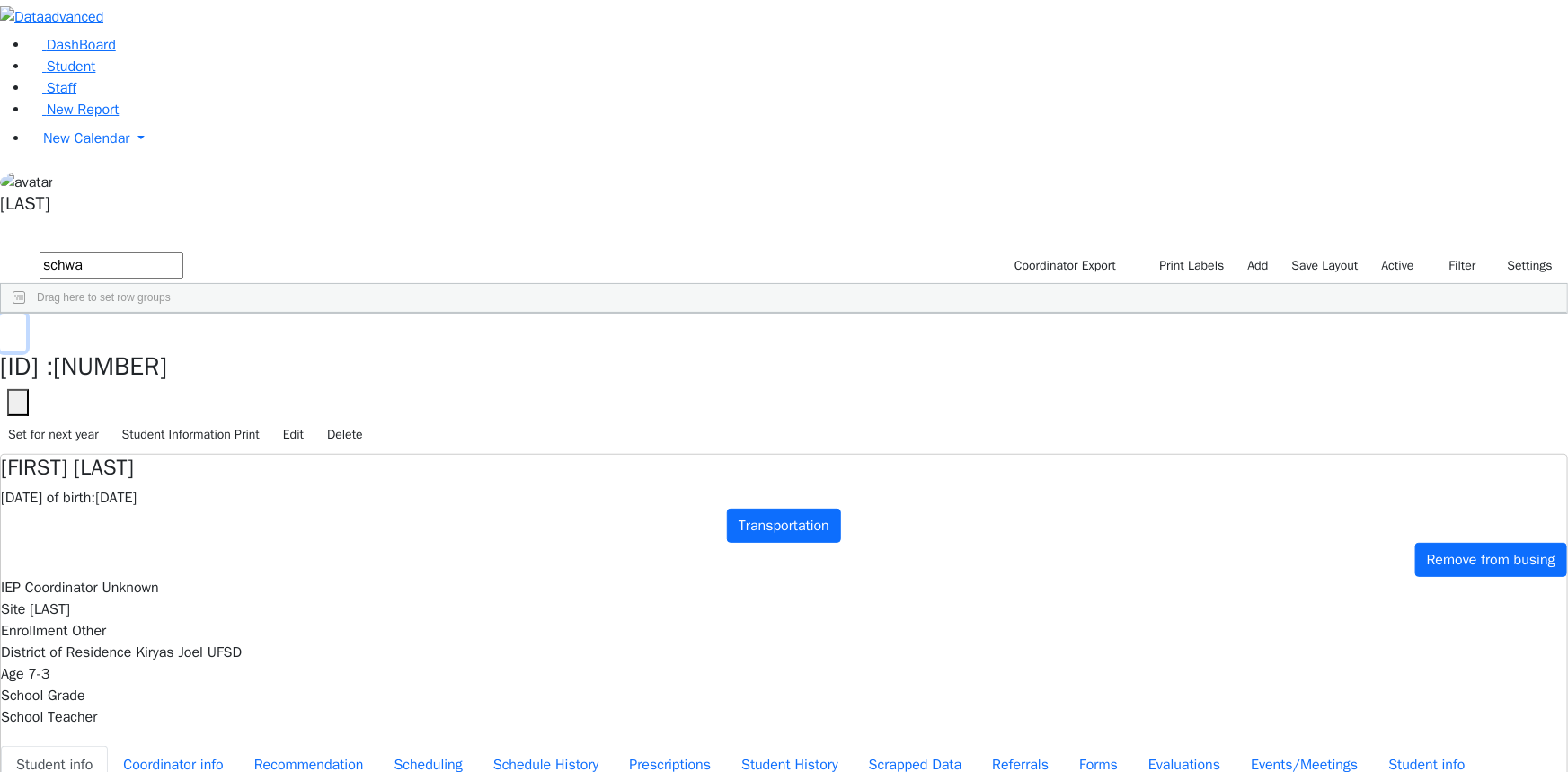 click at bounding box center [13, 333] 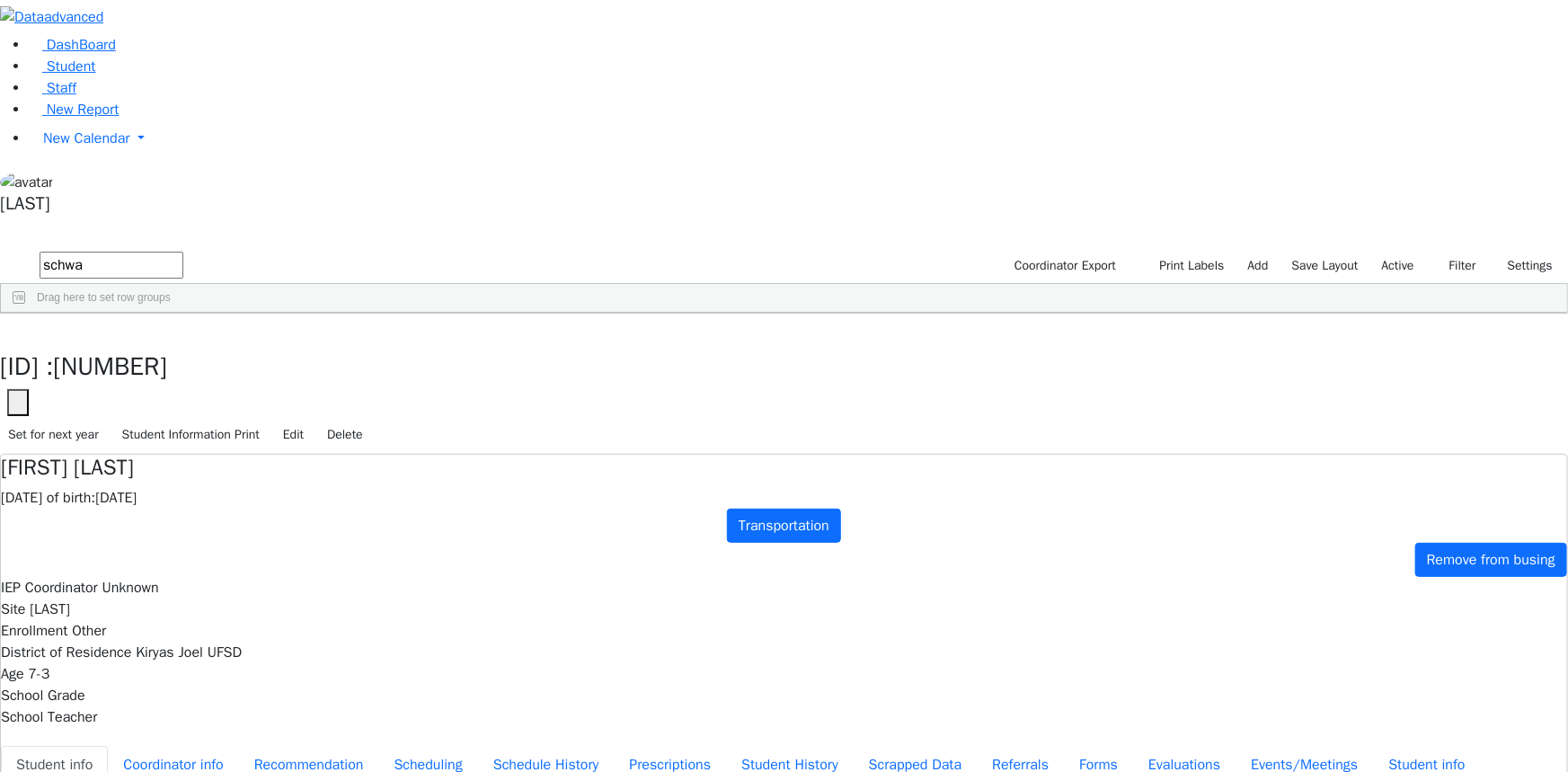 click on "schwa" at bounding box center [111, 265] 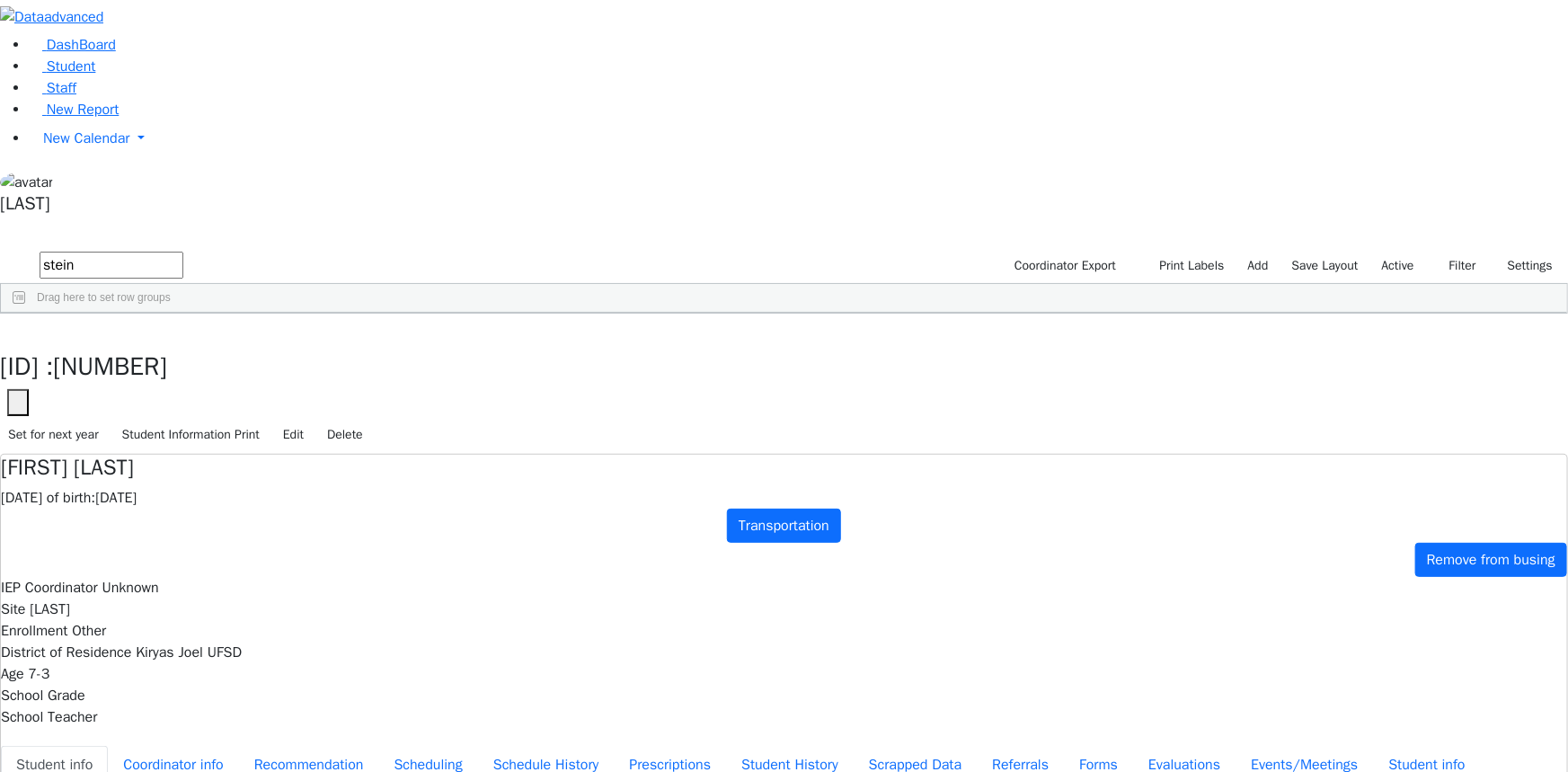 scroll, scrollTop: 490, scrollLeft: 0, axis: vertical 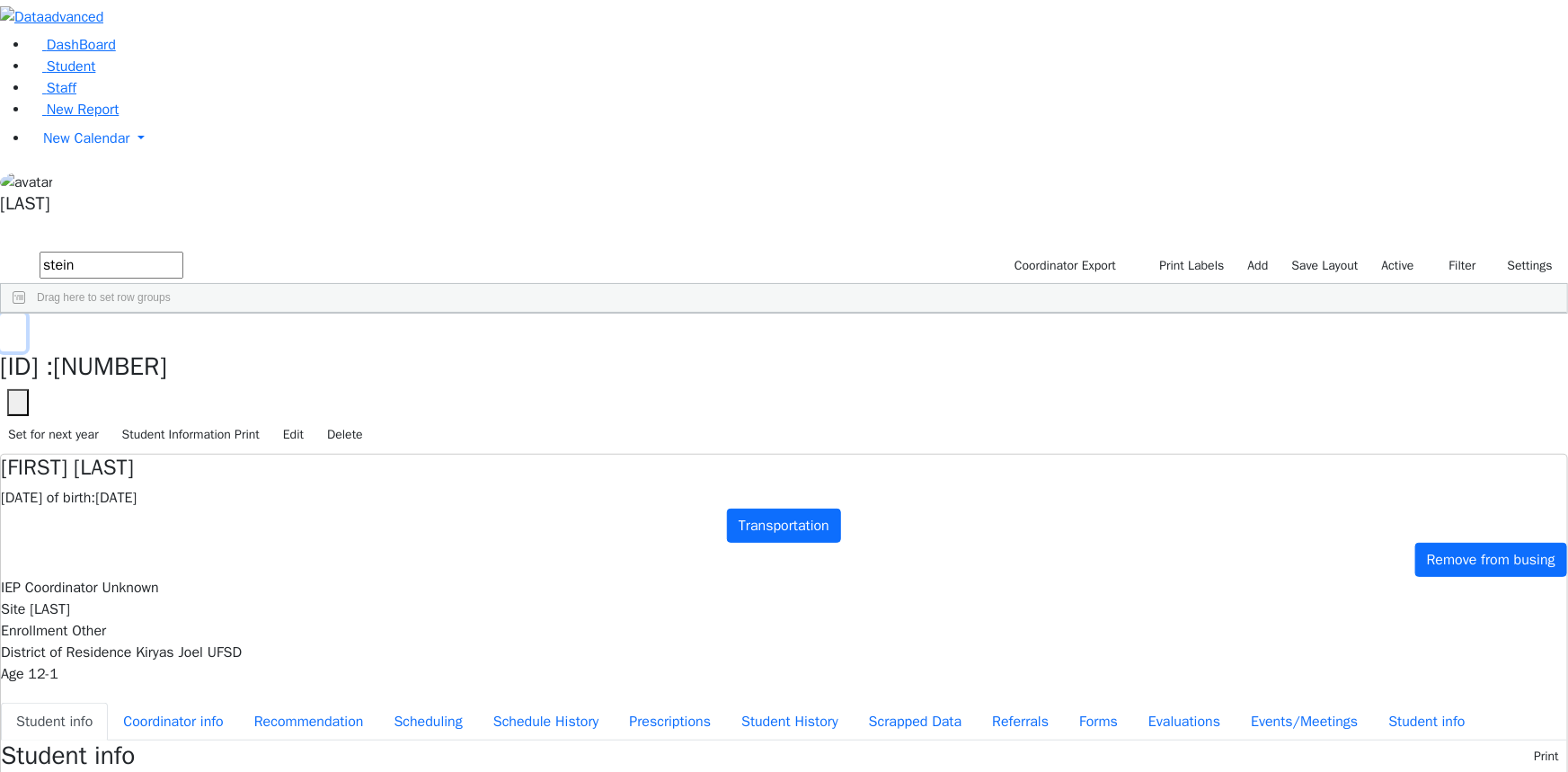 click 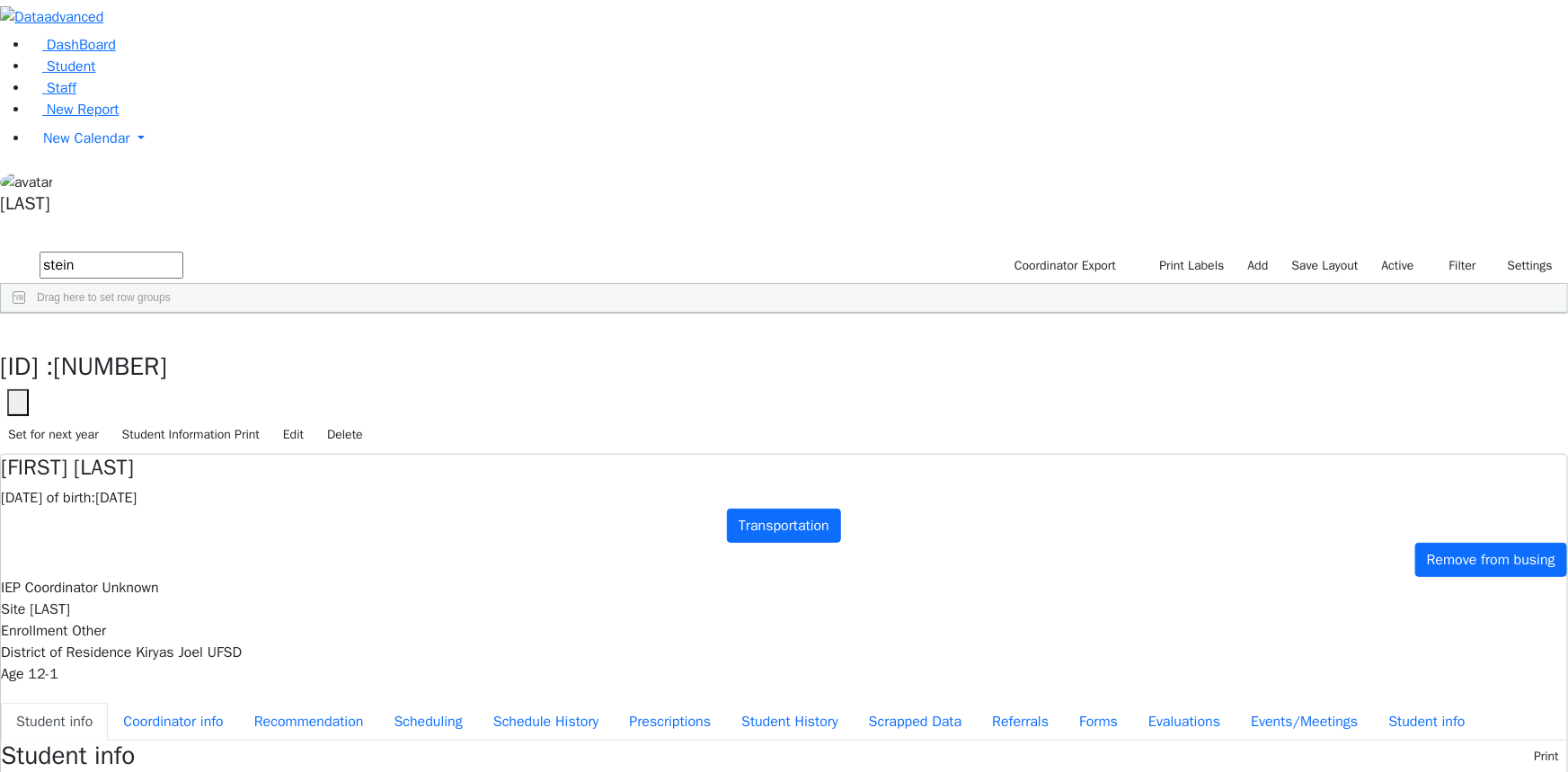 click on "stein" at bounding box center (111, 265) 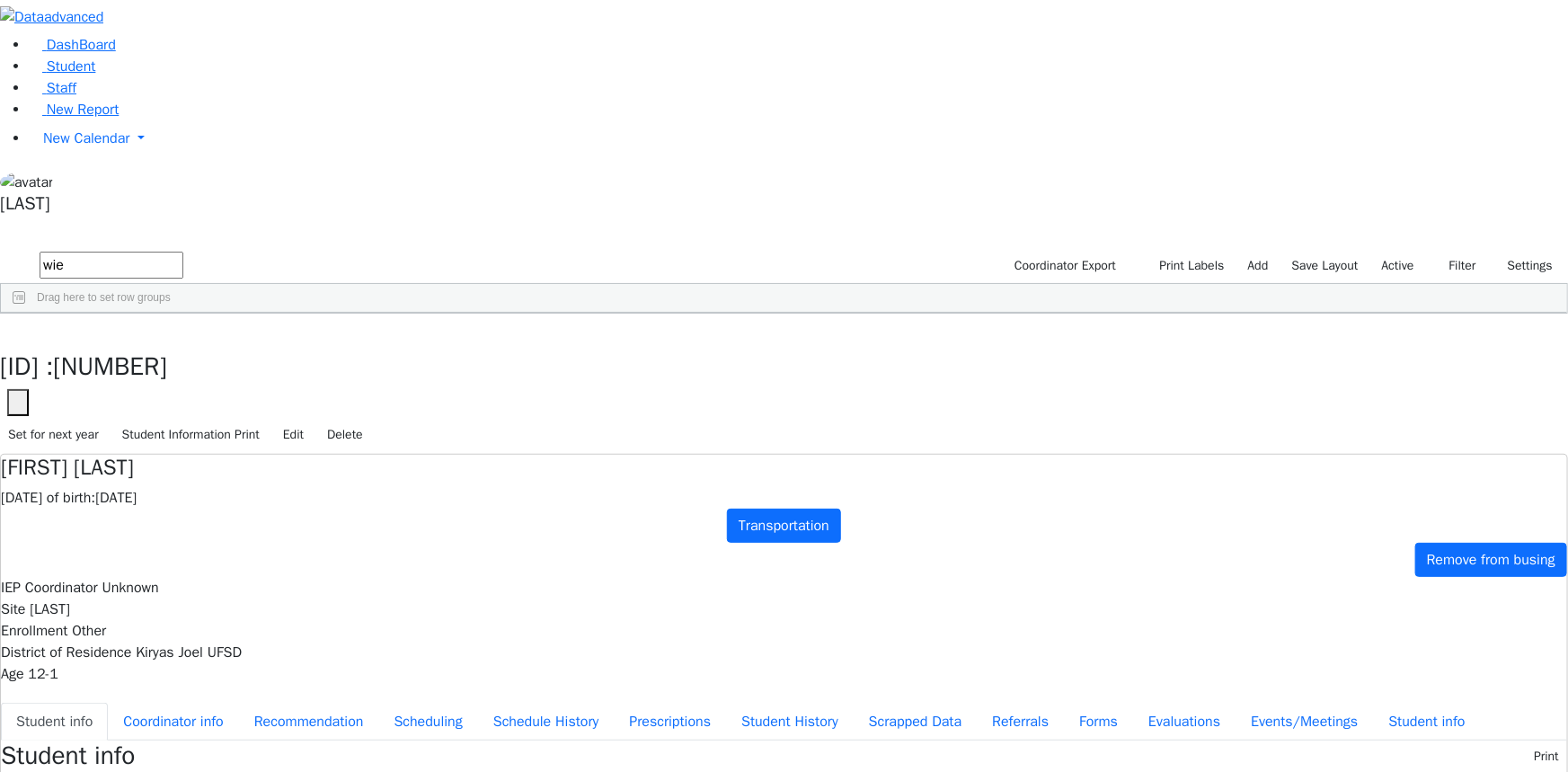 scroll, scrollTop: 0, scrollLeft: 0, axis: both 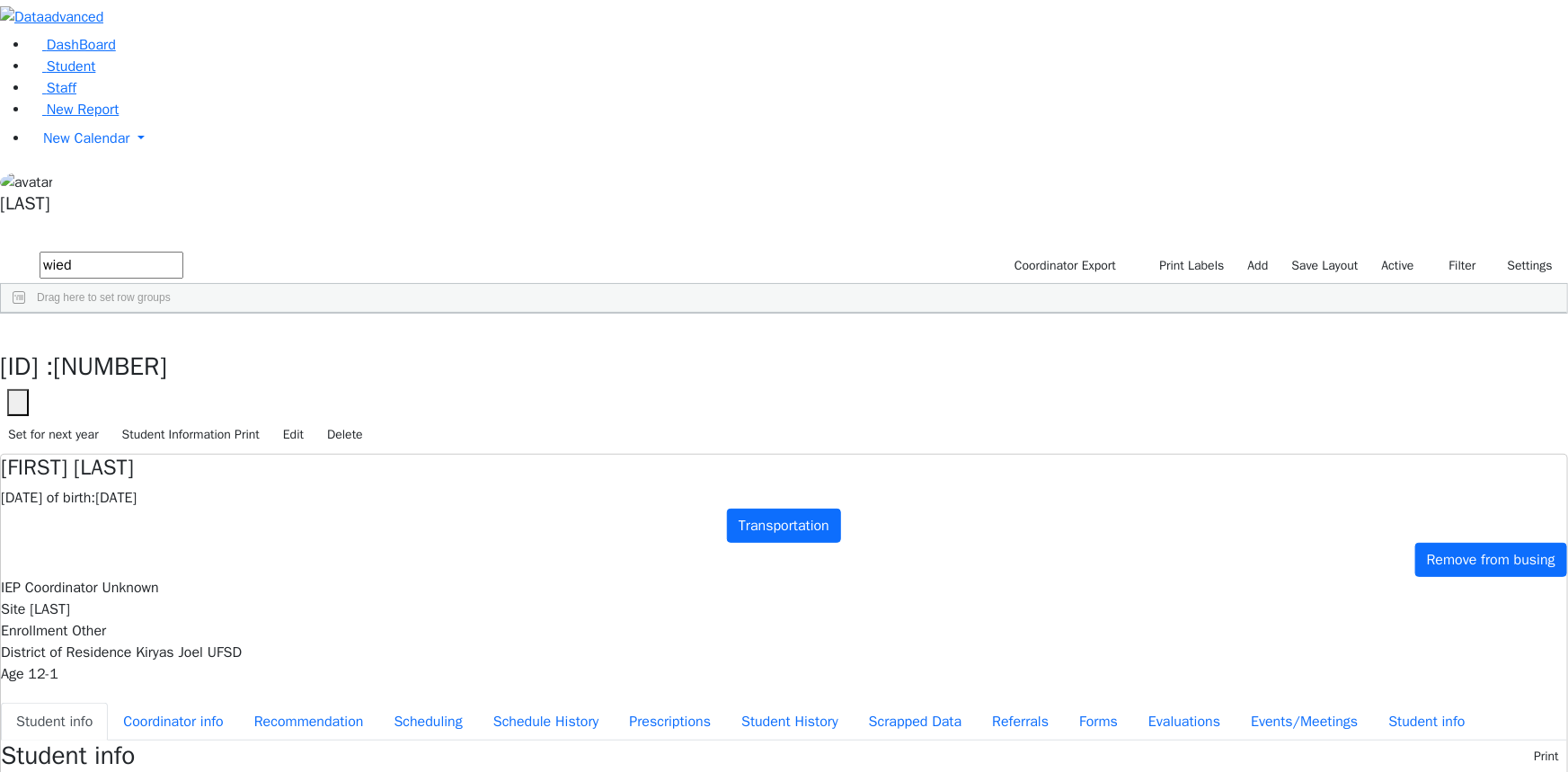 click on "[LAST]" at bounding box center (252, 766) 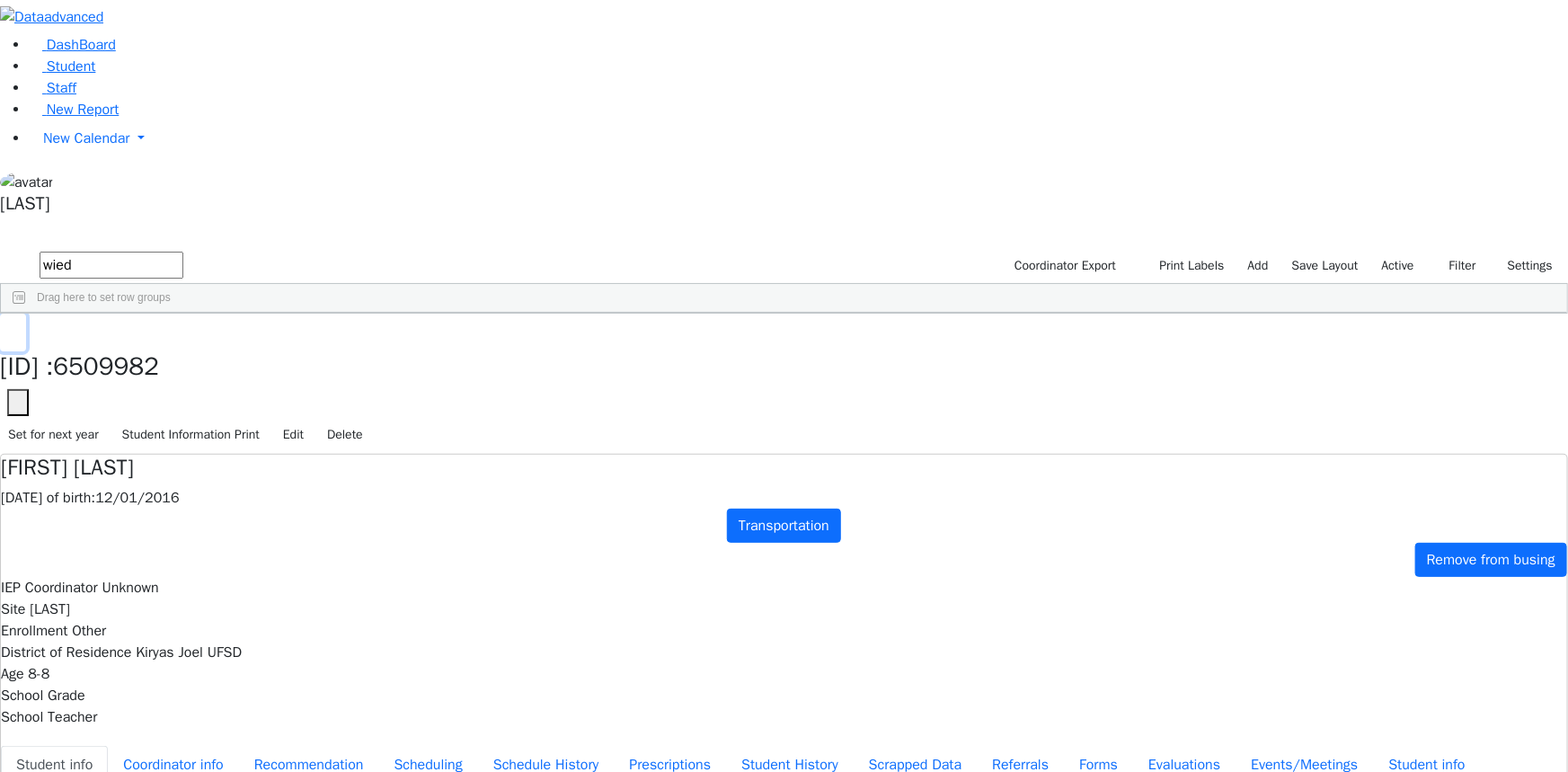 click 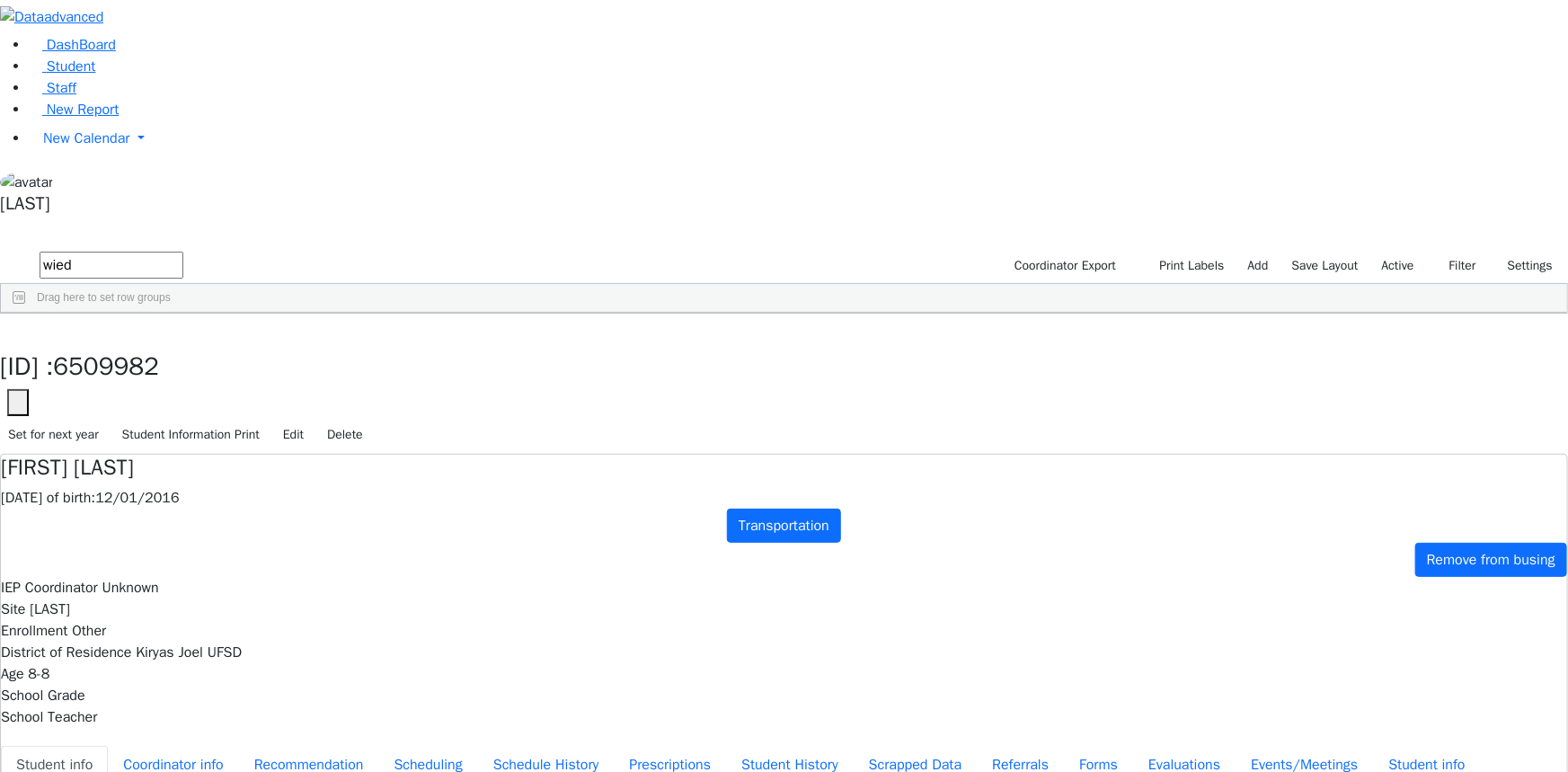 click on "wied" at bounding box center [111, 265] 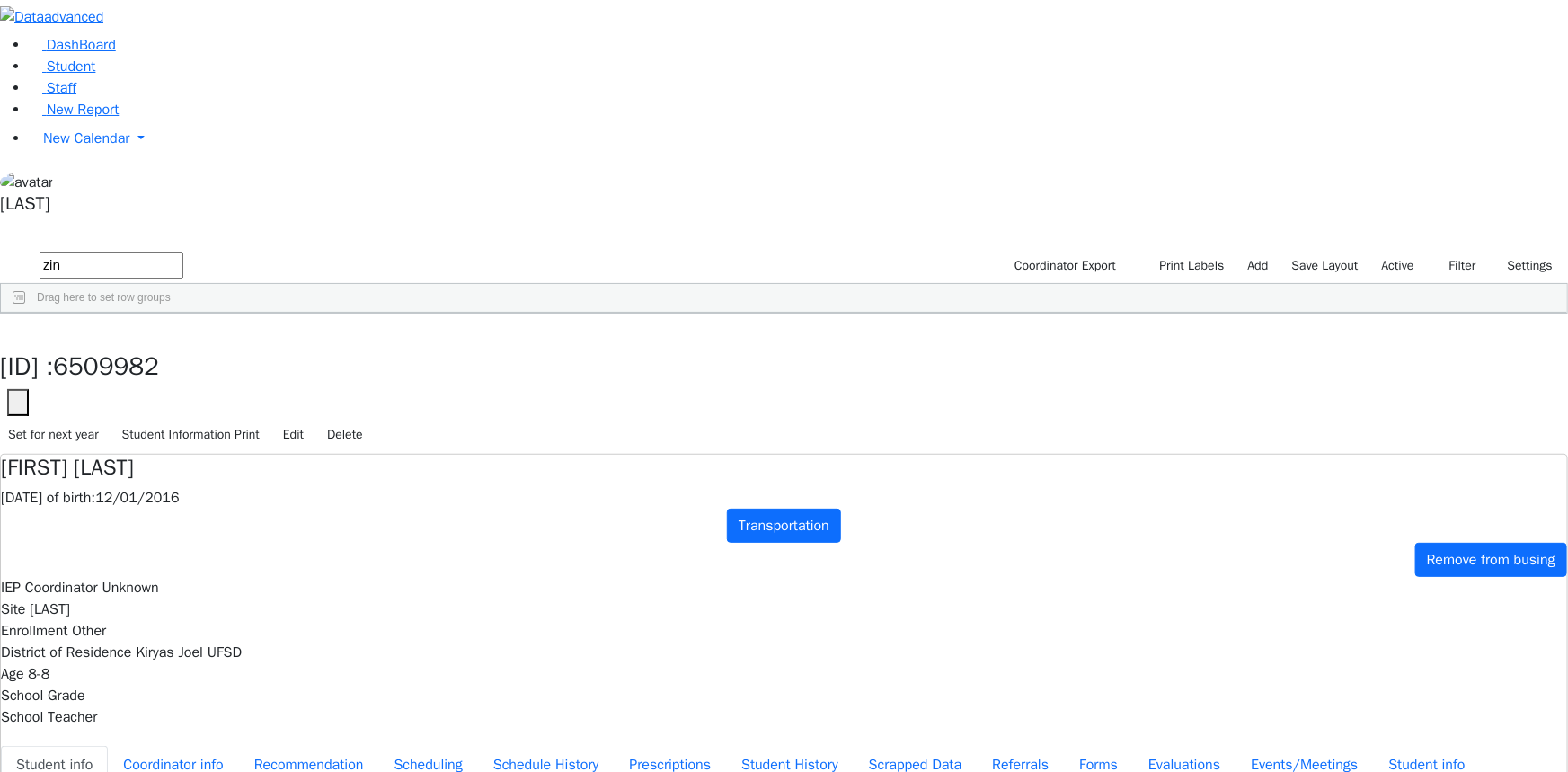 click on "Unknown" at bounding box center [455, 353] 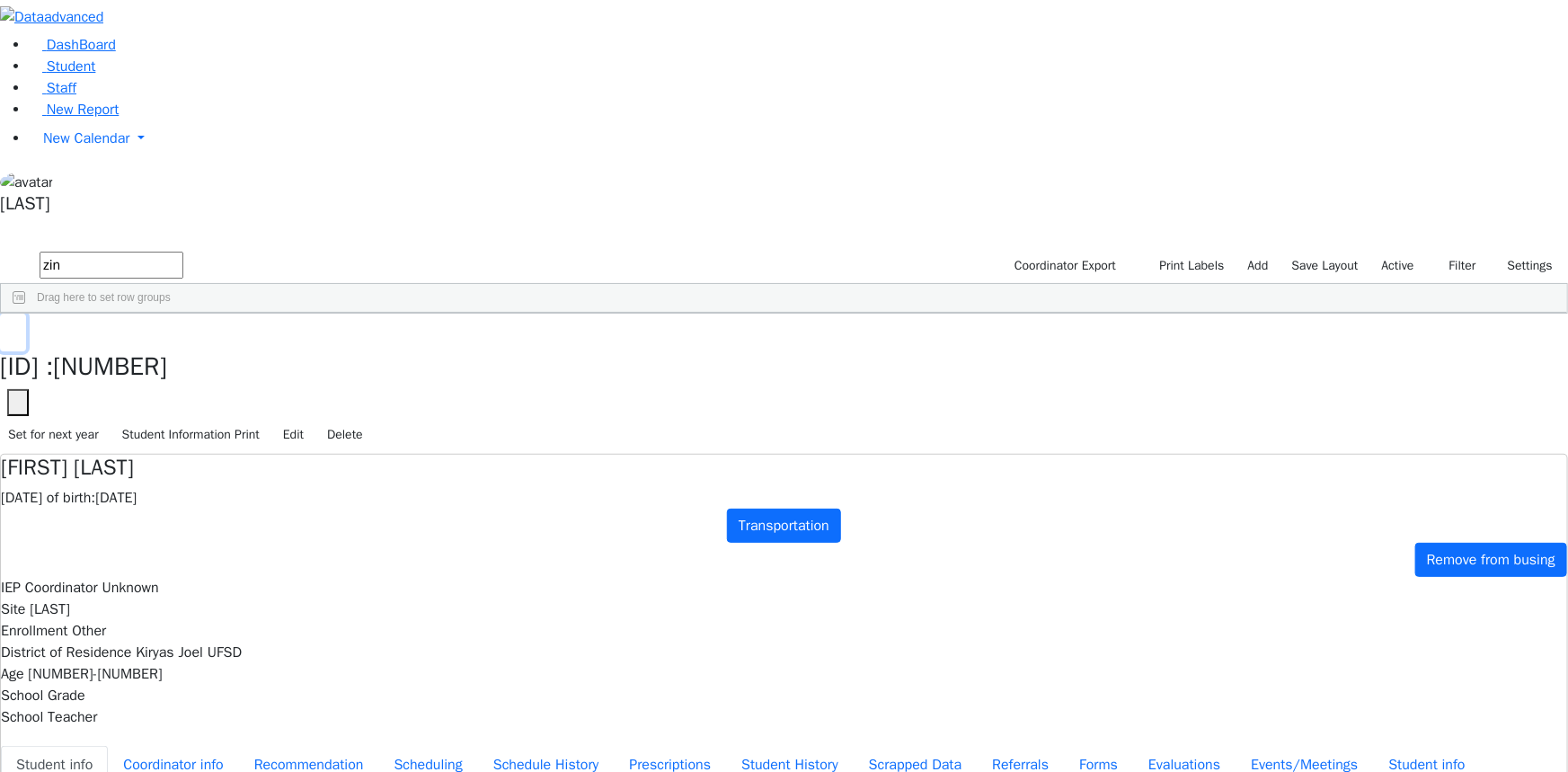click 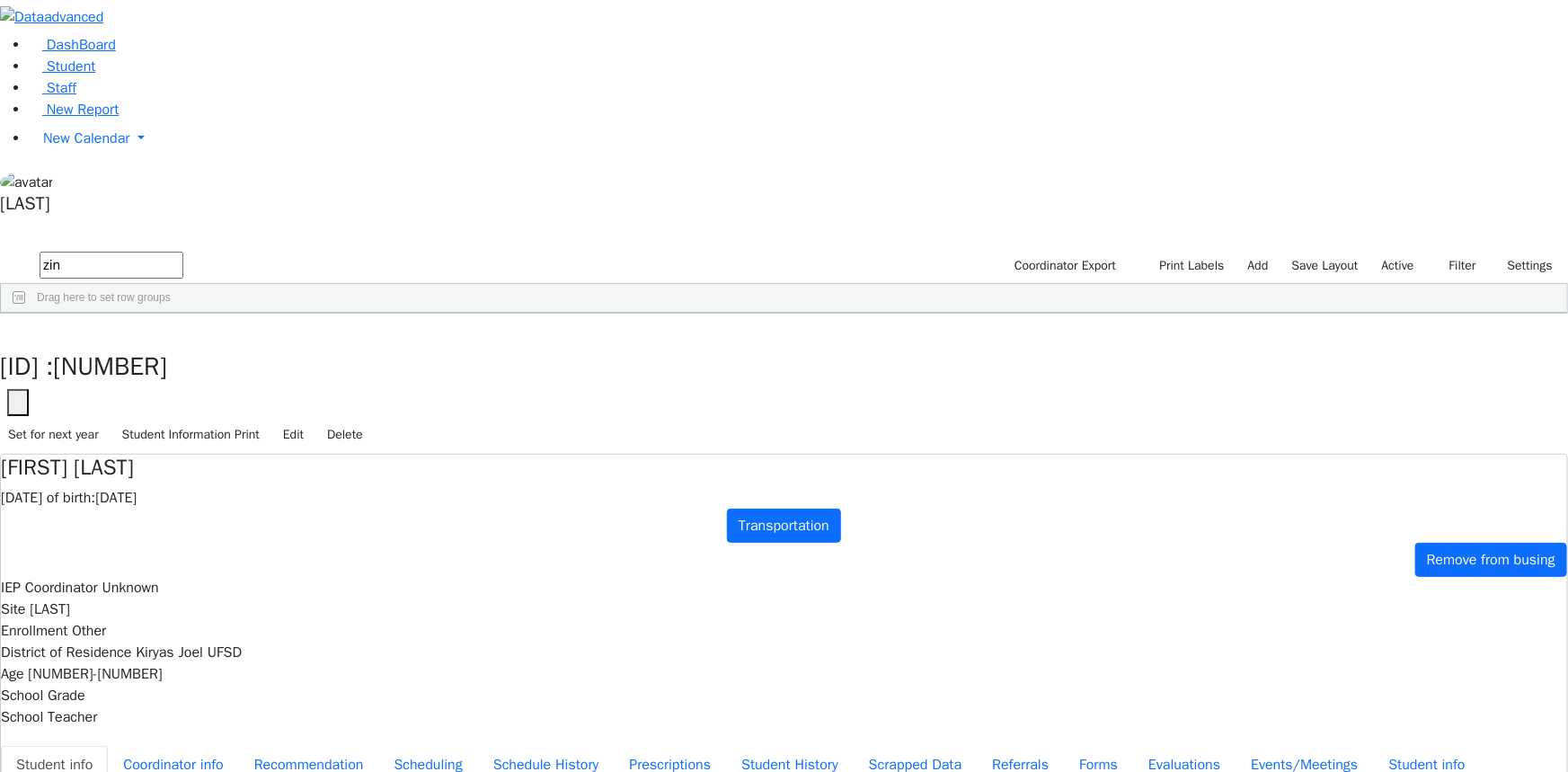 click on "Zinger" at bounding box center [150, 377] 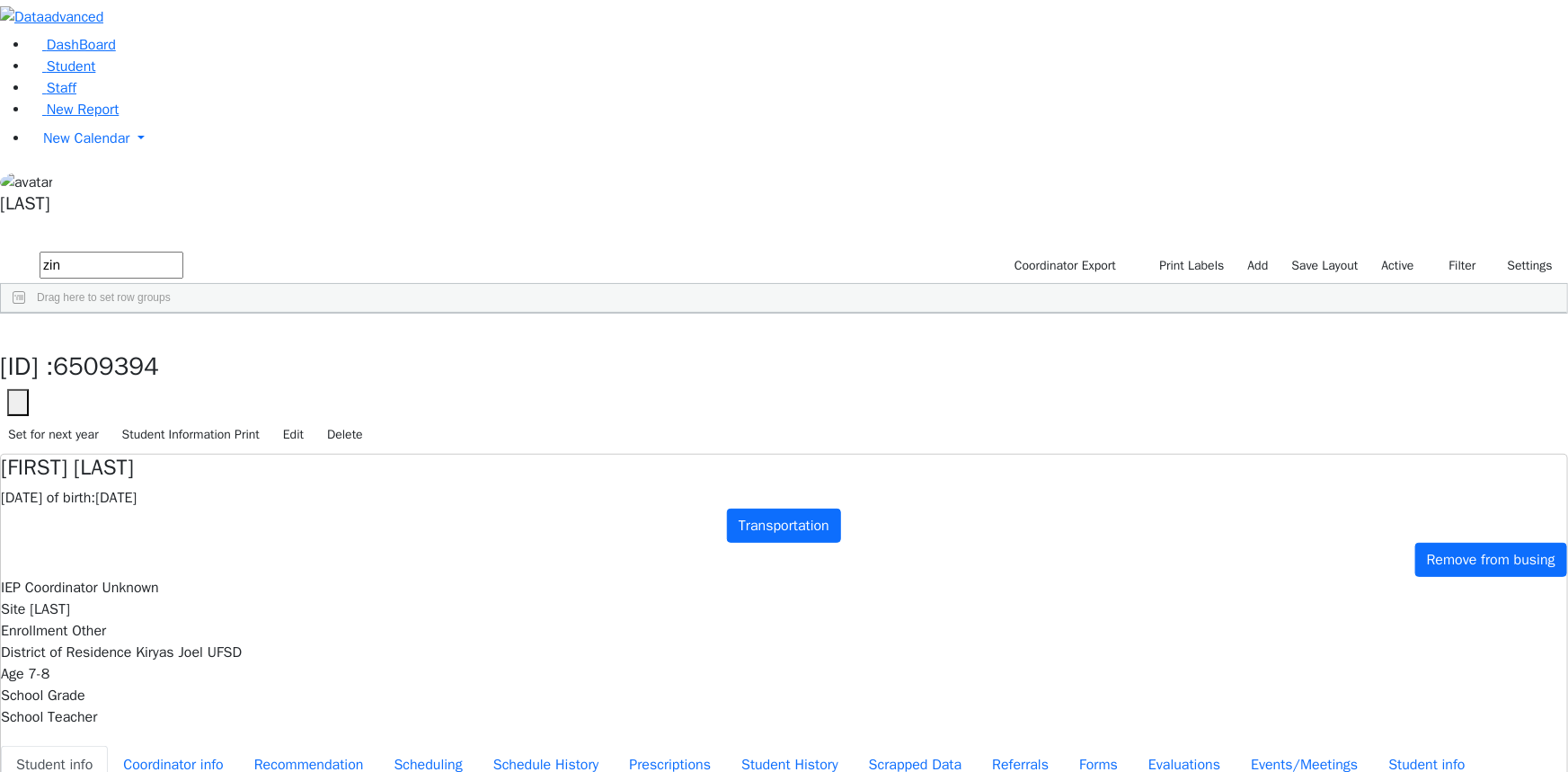 scroll, scrollTop: 217, scrollLeft: 0, axis: vertical 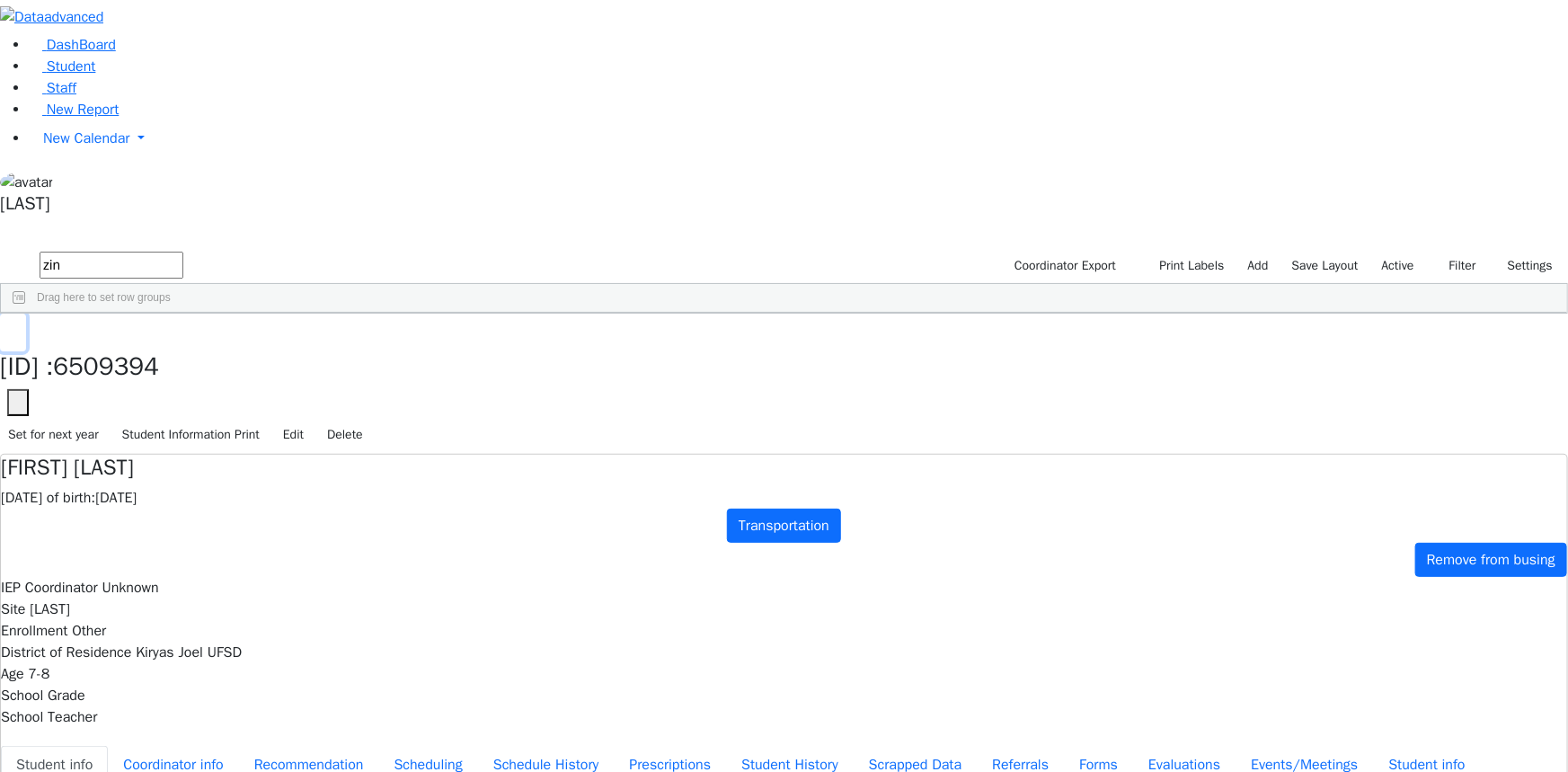 drag, startPoint x: 311, startPoint y: 22, endPoint x: 305, endPoint y: 36, distance: 15.231546 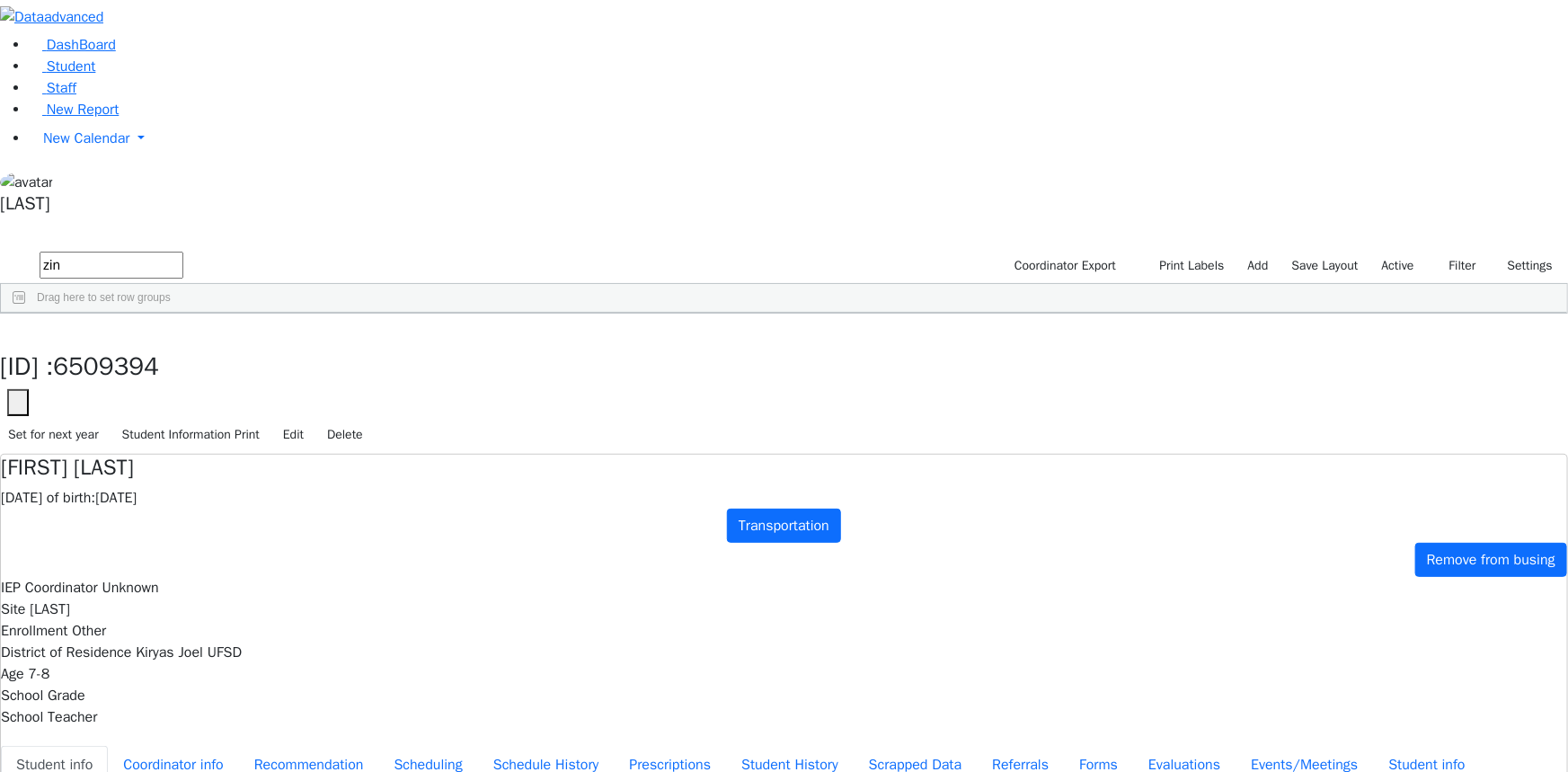 click on "zin" at bounding box center [111, 265] 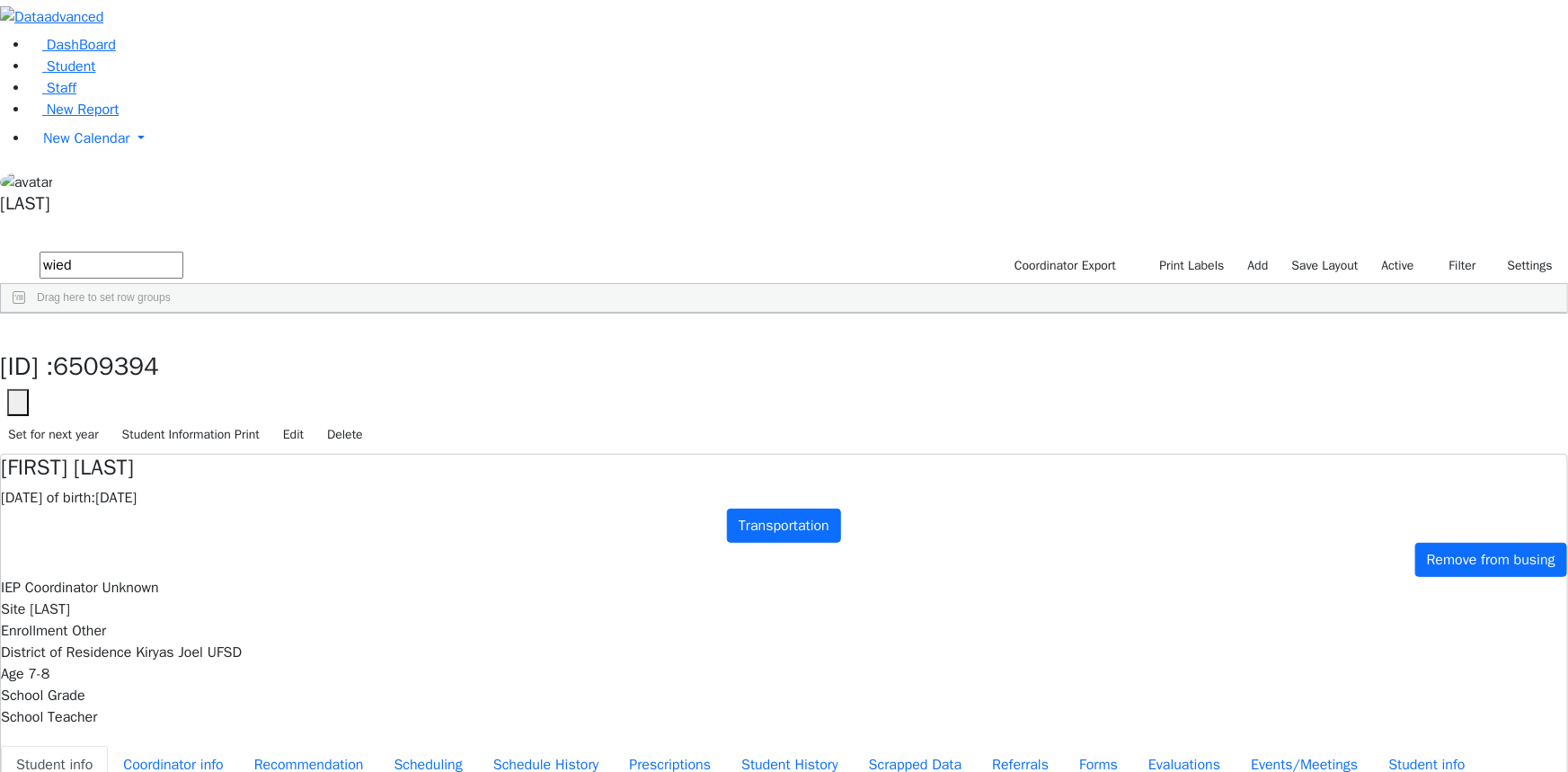 click on "[LAST]" at bounding box center (150, 766) 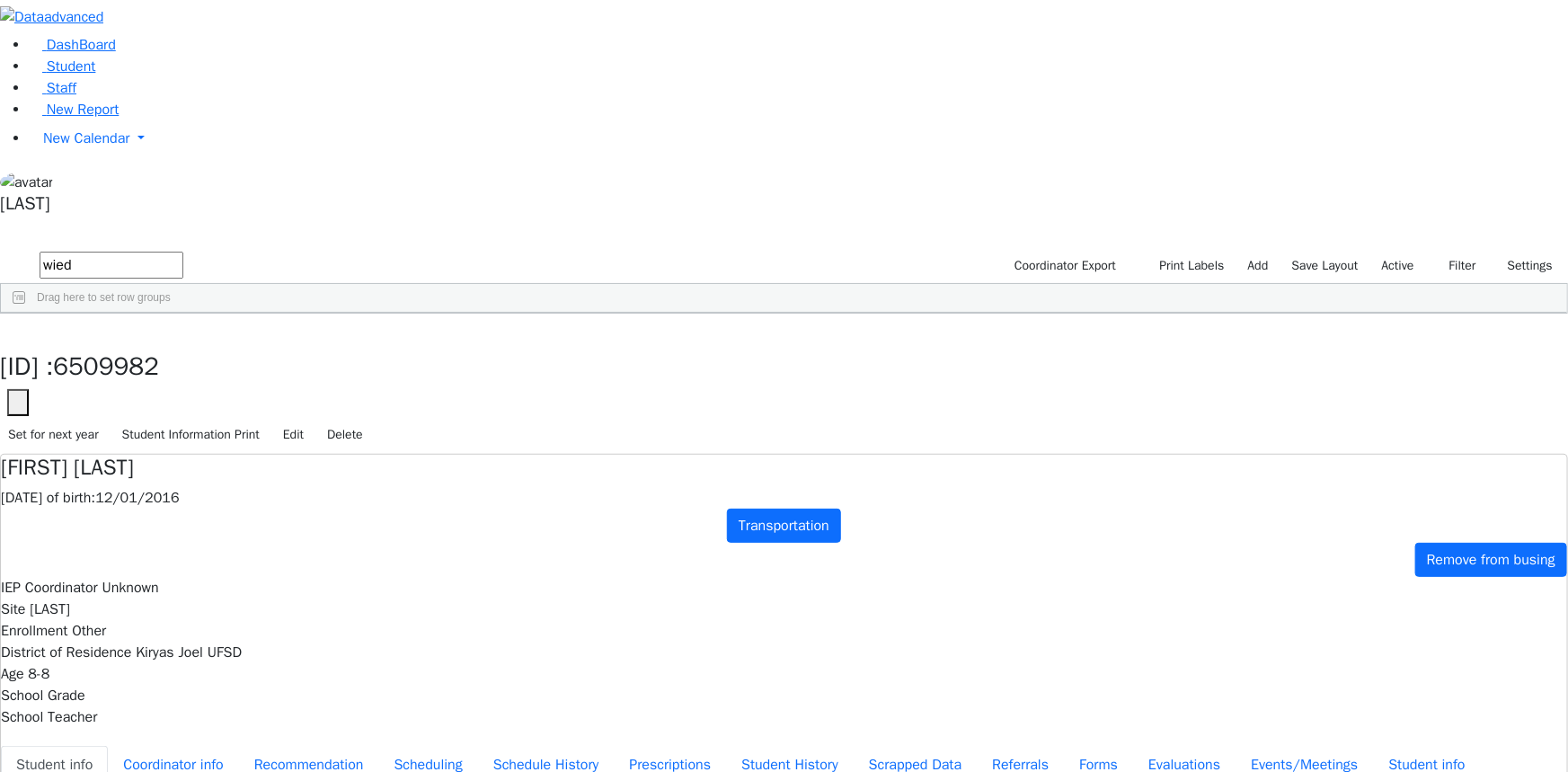 scroll, scrollTop: 244, scrollLeft: 0, axis: vertical 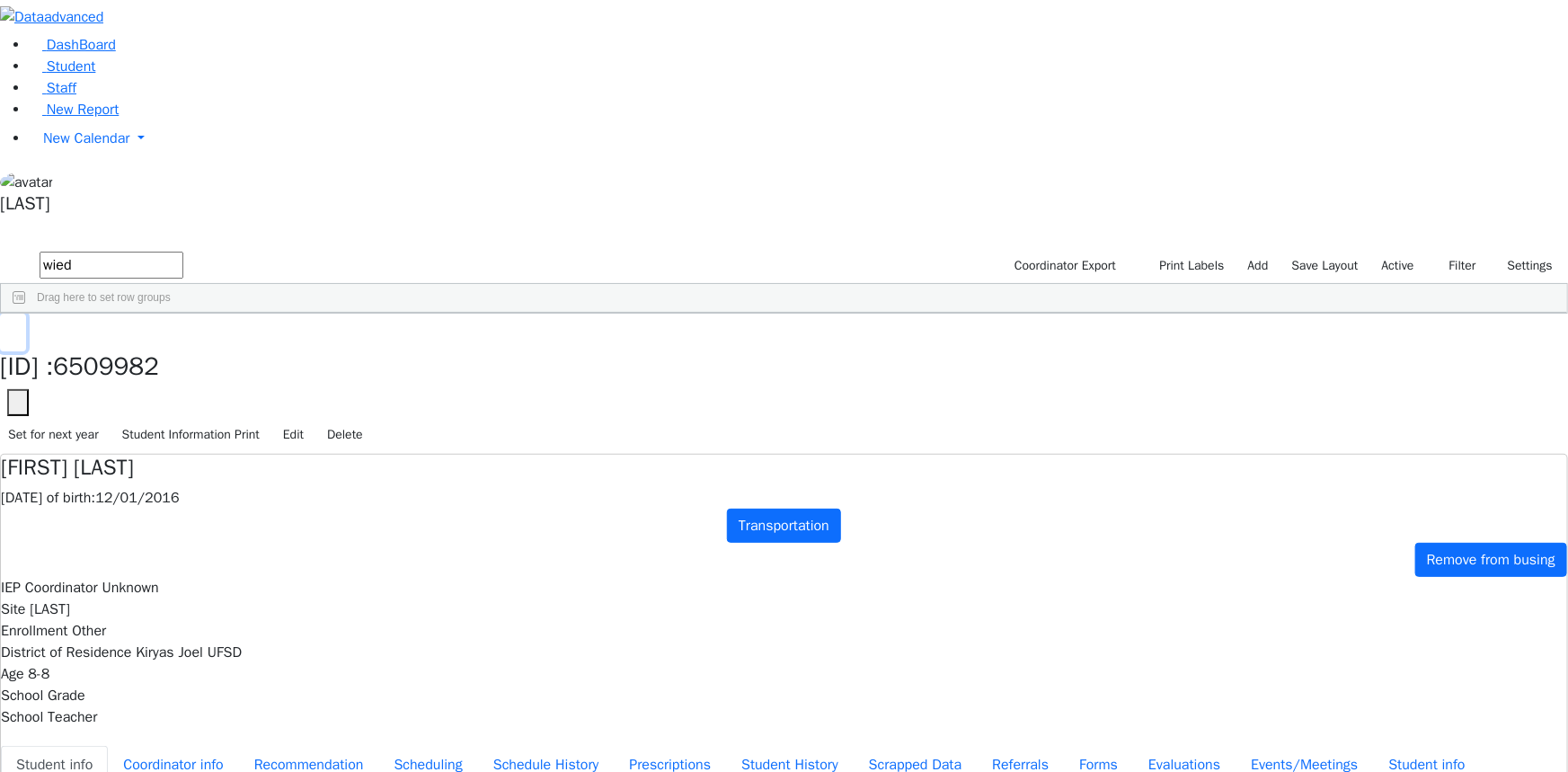 click 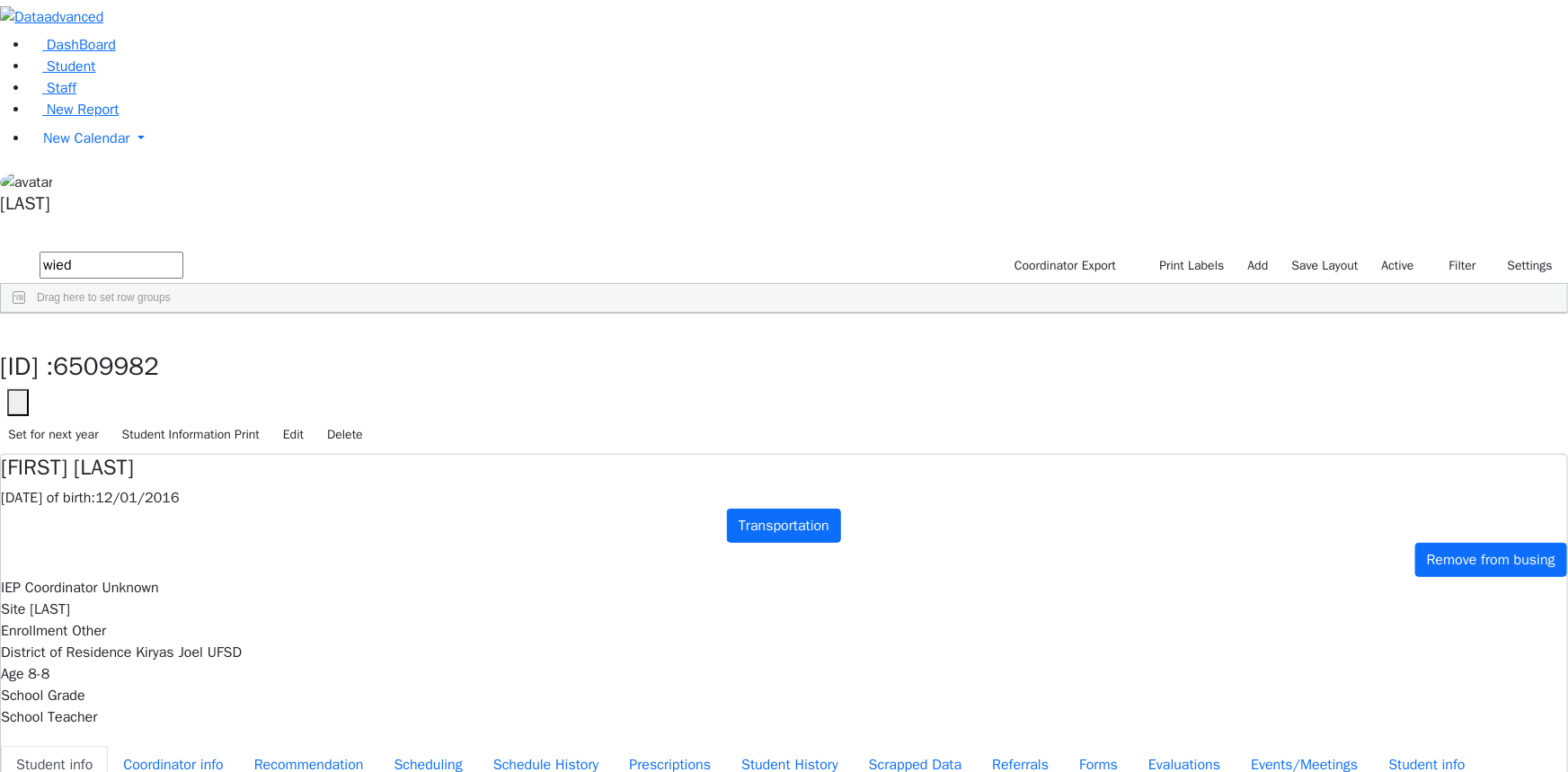 click on "wied" at bounding box center [111, 265] 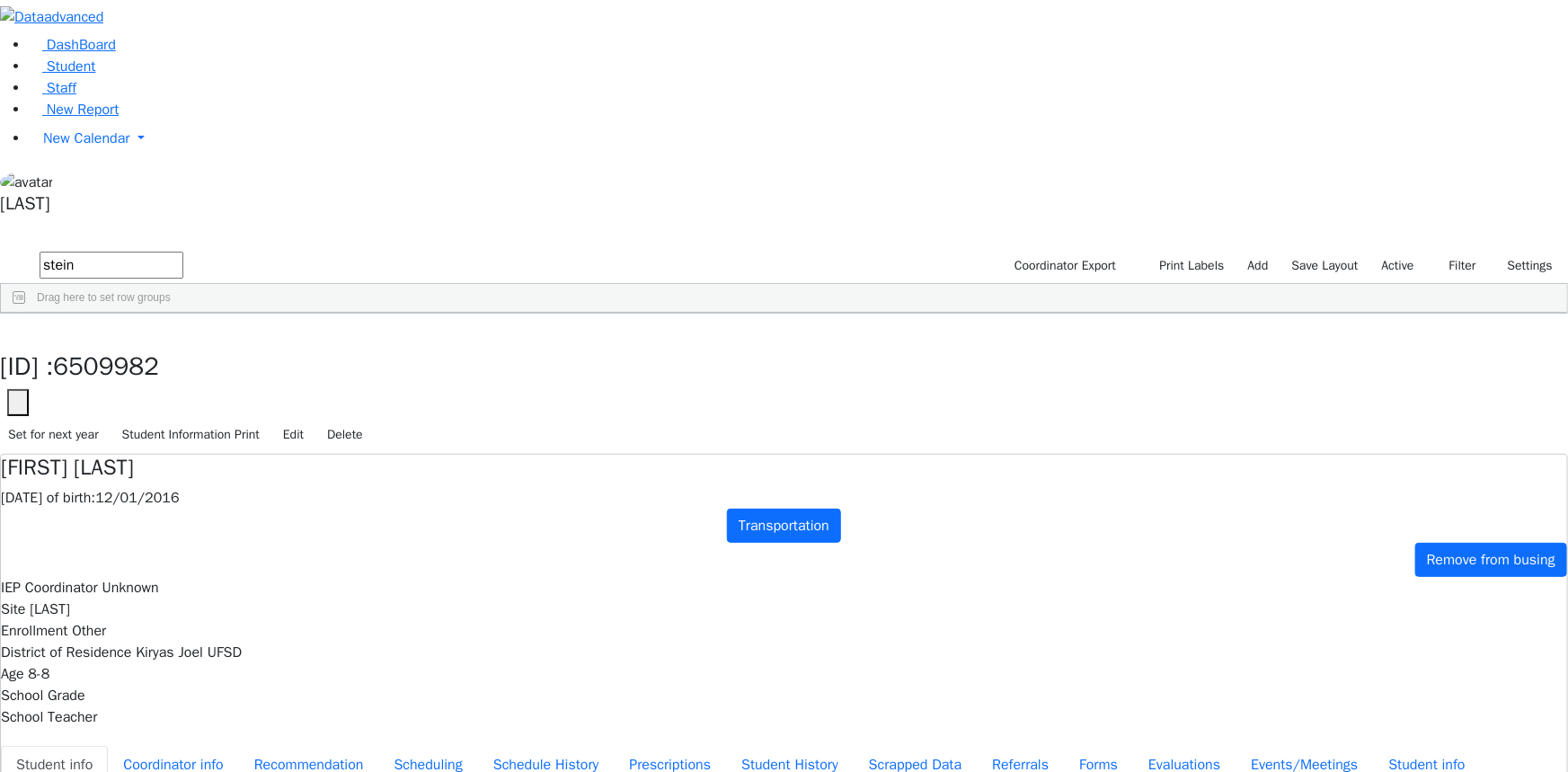 scroll, scrollTop: 653, scrollLeft: 0, axis: vertical 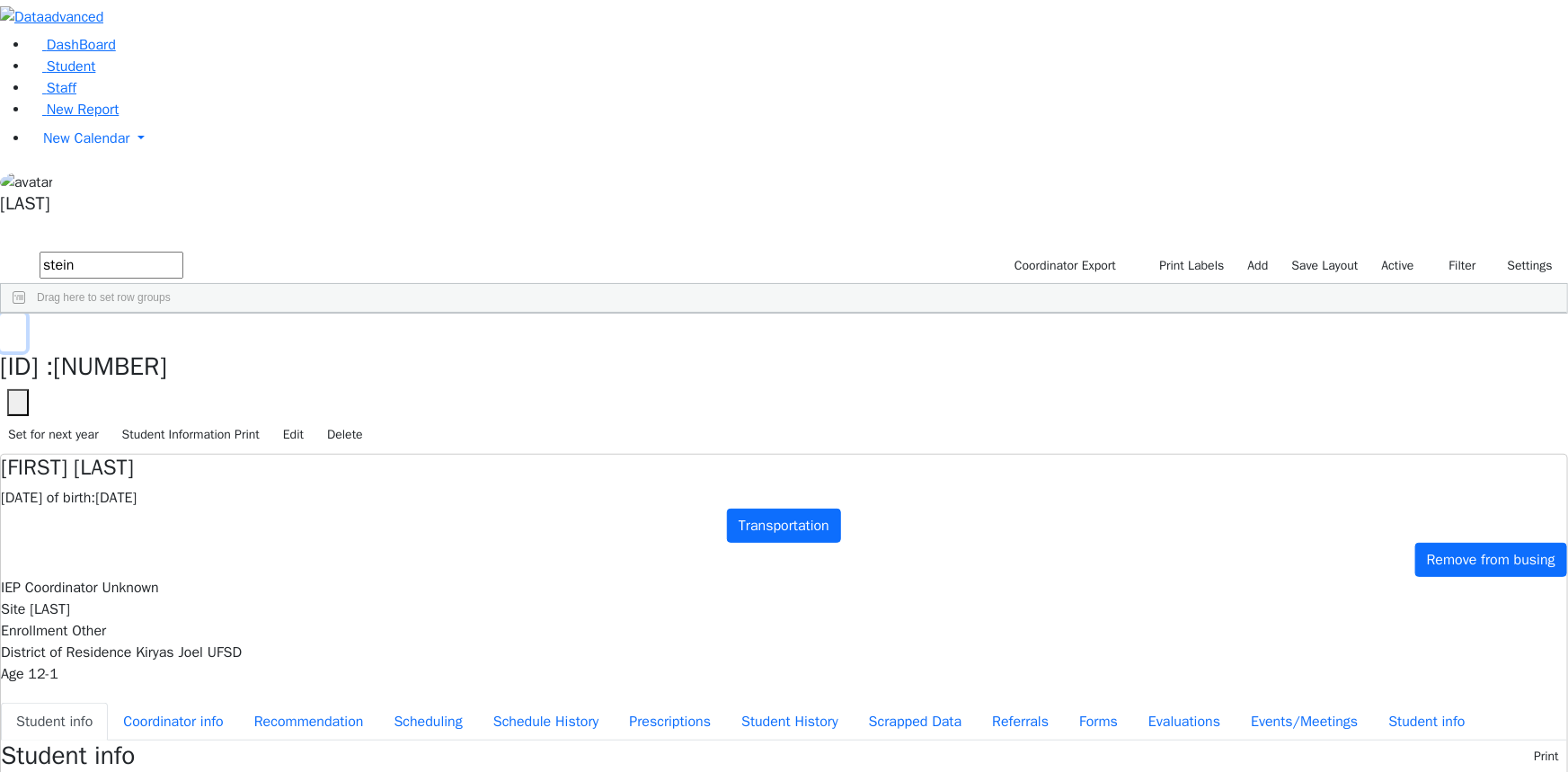 click at bounding box center (13, 333) 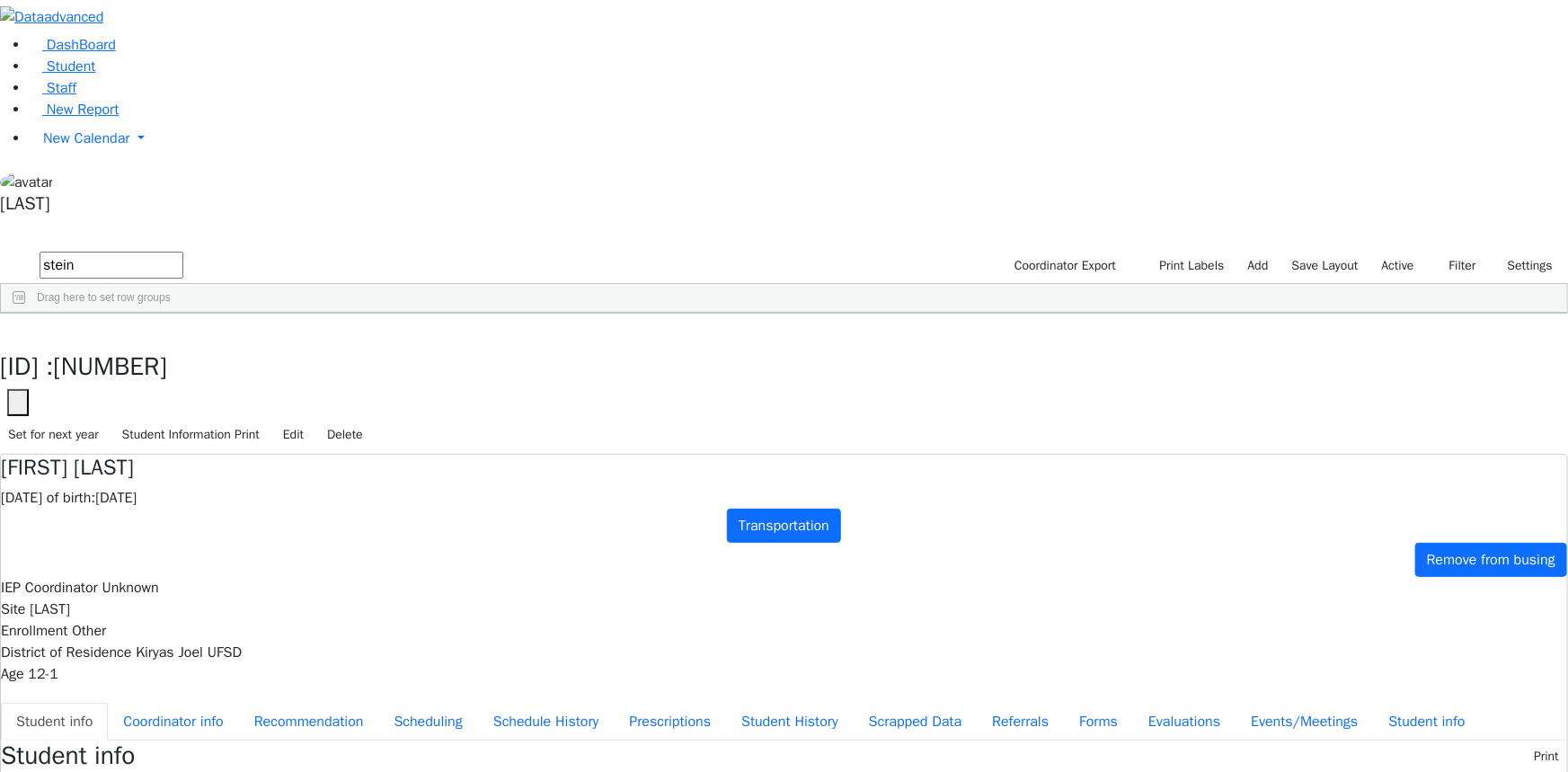 click on "stein" at bounding box center (111, 265) 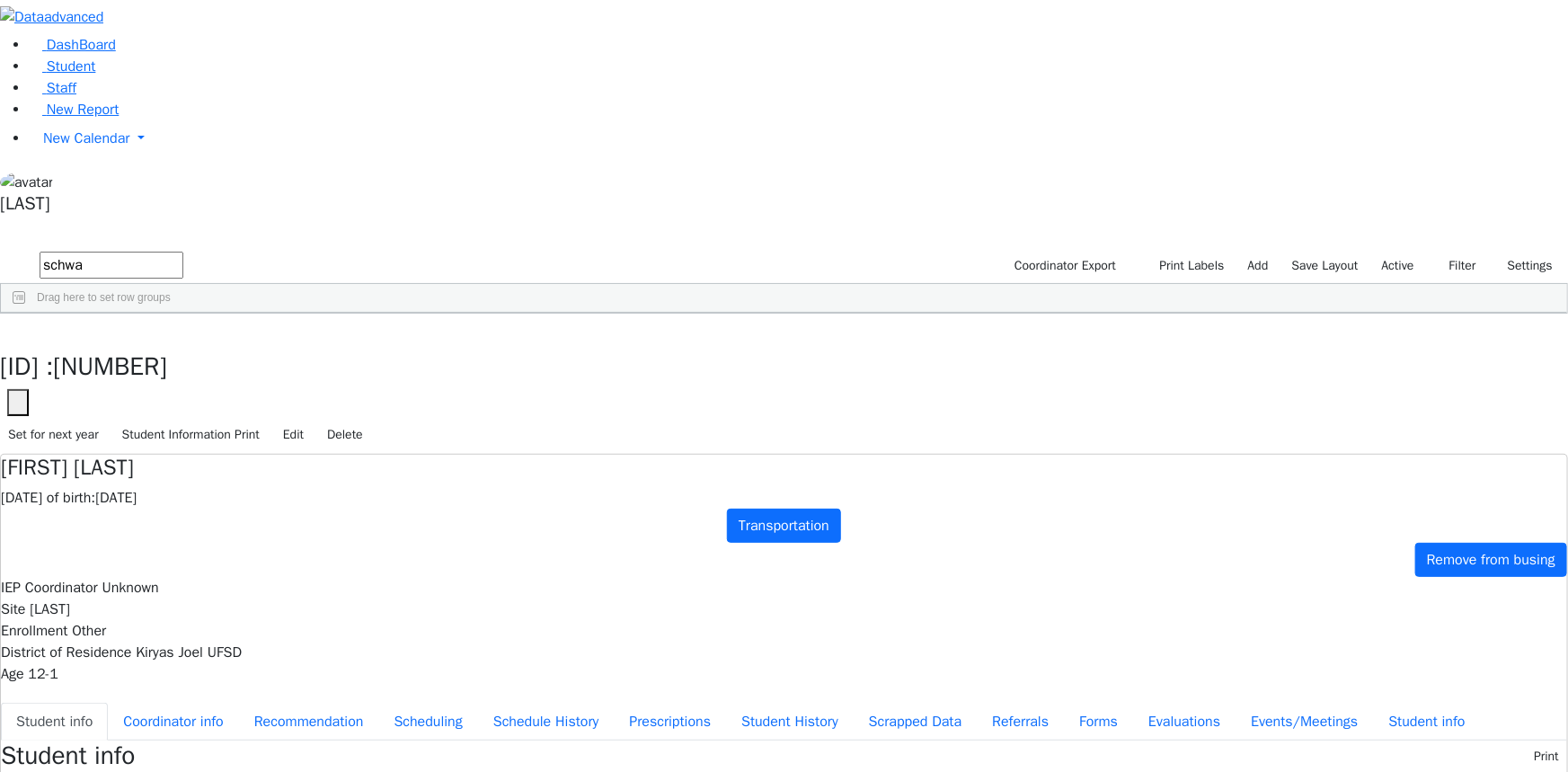 scroll, scrollTop: 0, scrollLeft: 0, axis: both 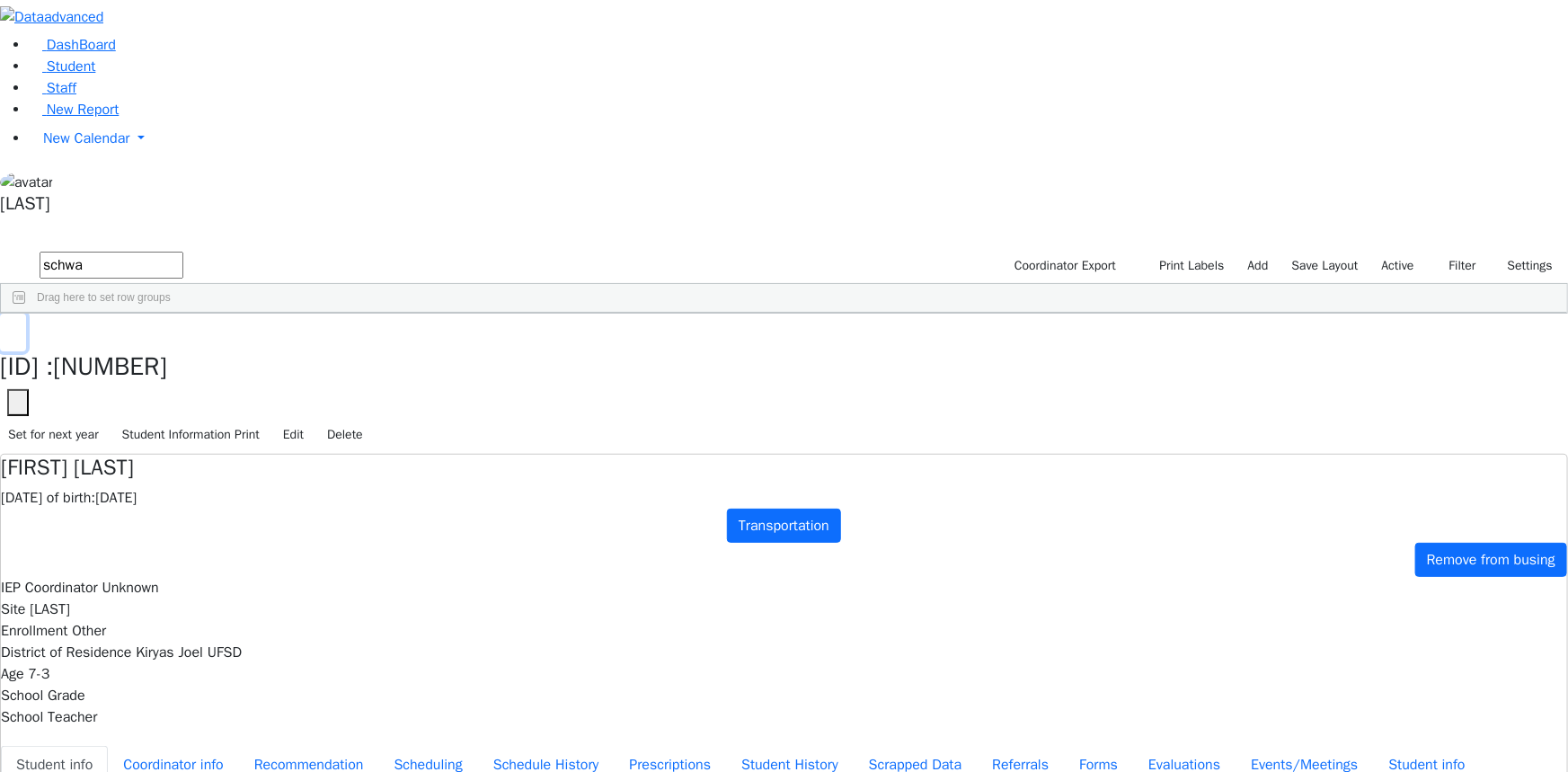 click at bounding box center (13, 333) 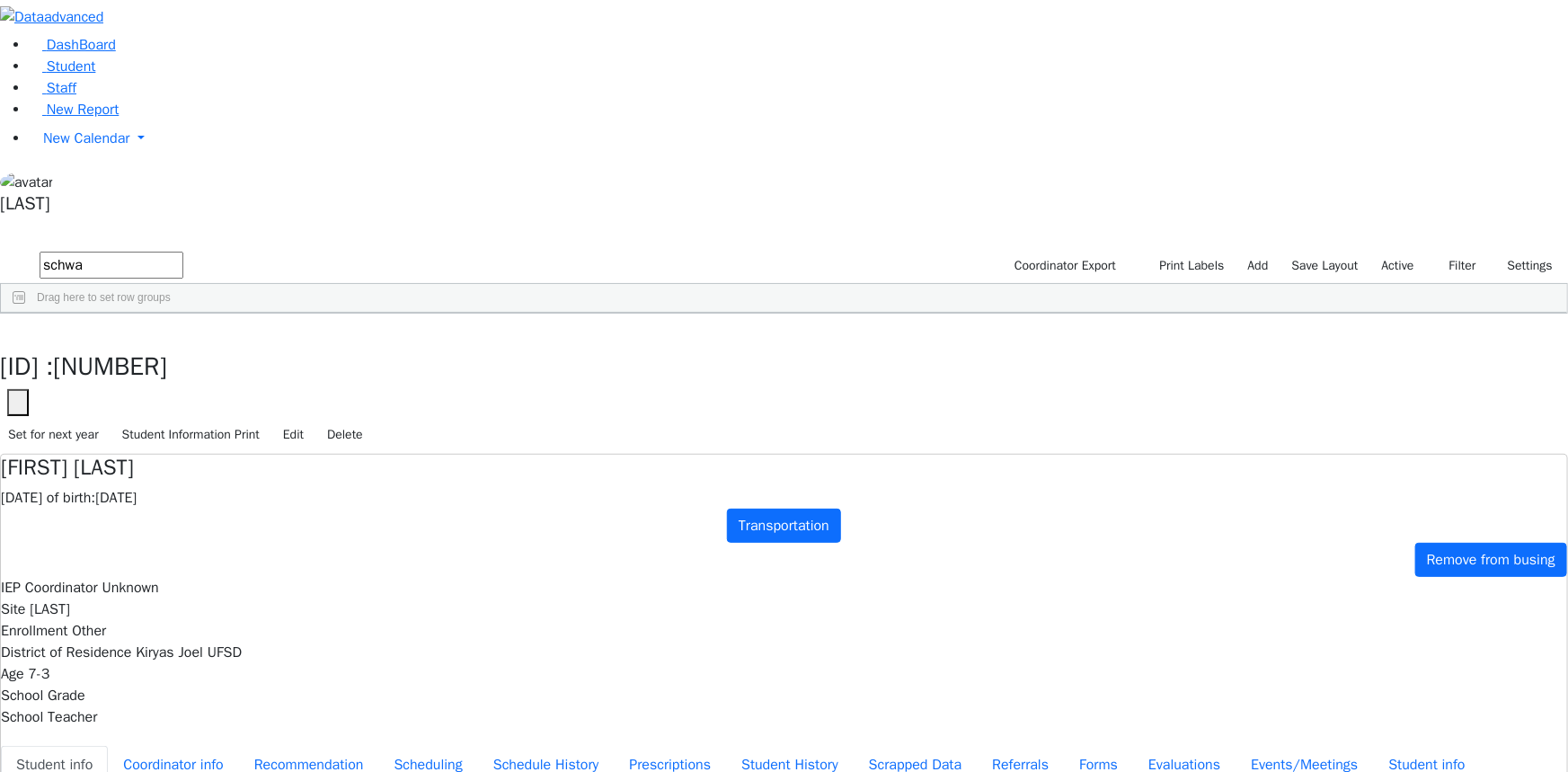 click on "schwa" at bounding box center [111, 265] 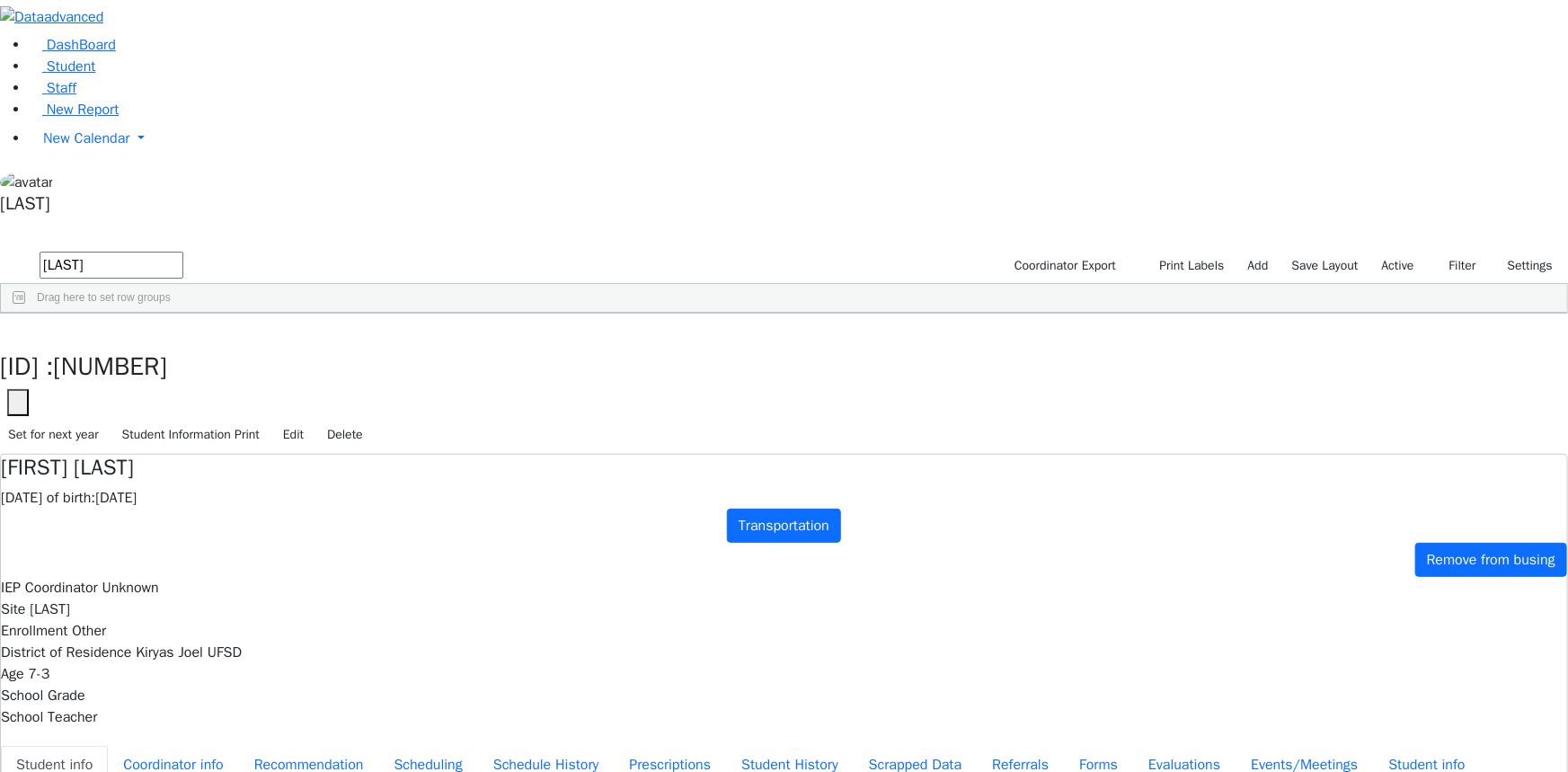 click on "[FIRST]" at bounding box center [252, 377] 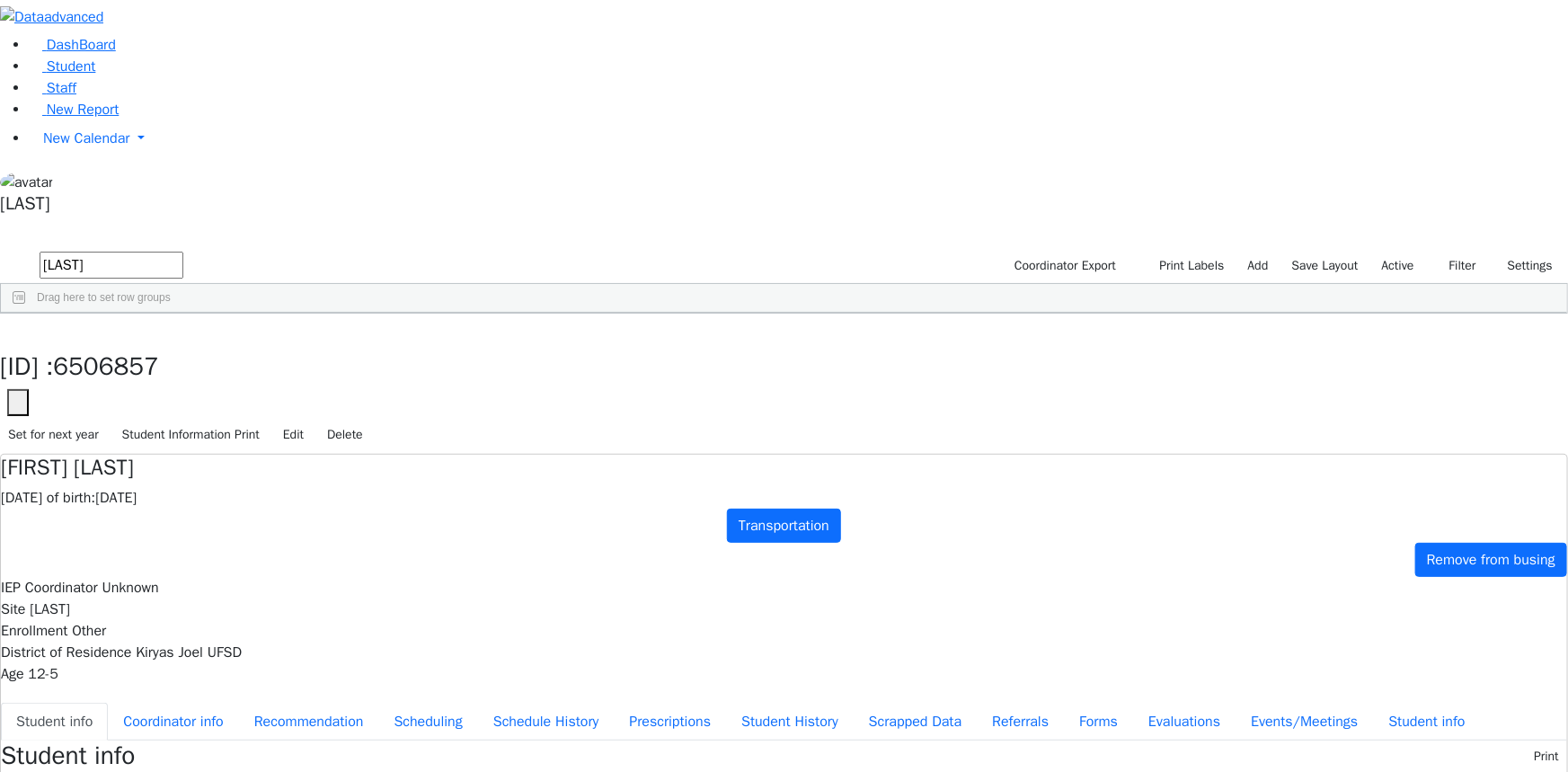 scroll, scrollTop: 88, scrollLeft: 0, axis: vertical 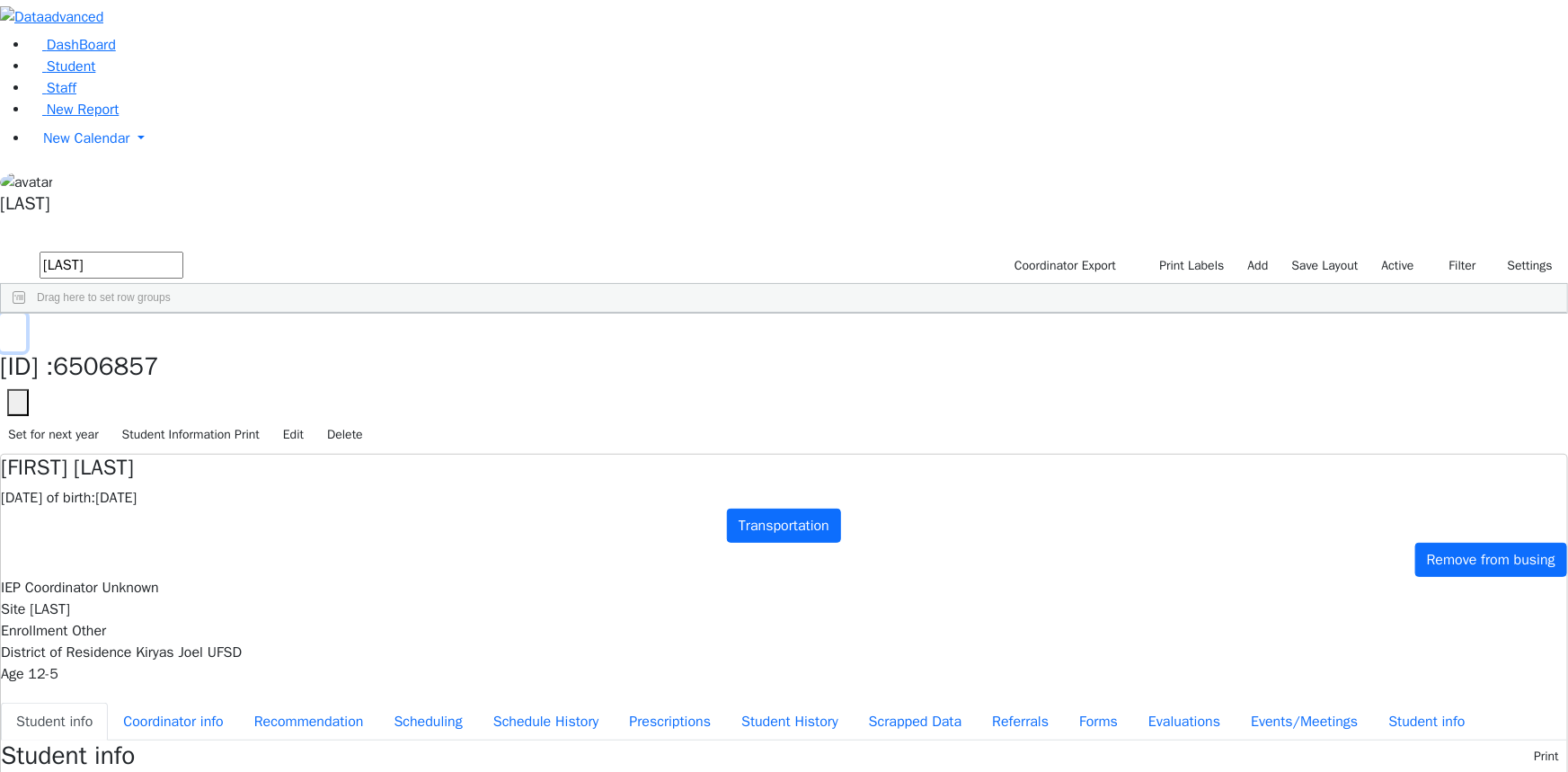 click at bounding box center [13, 333] 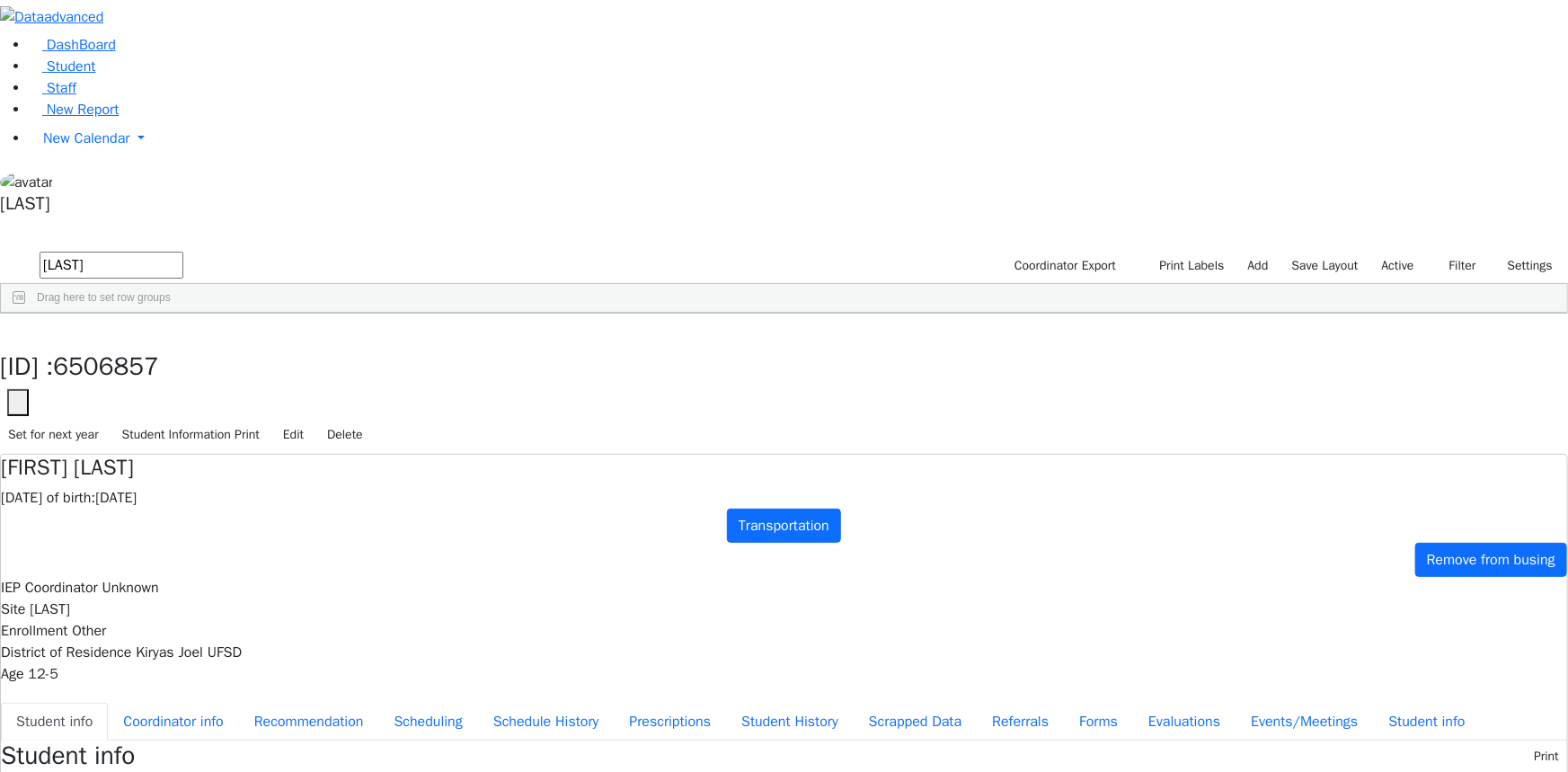 click on "[LAST]" at bounding box center [111, 265] 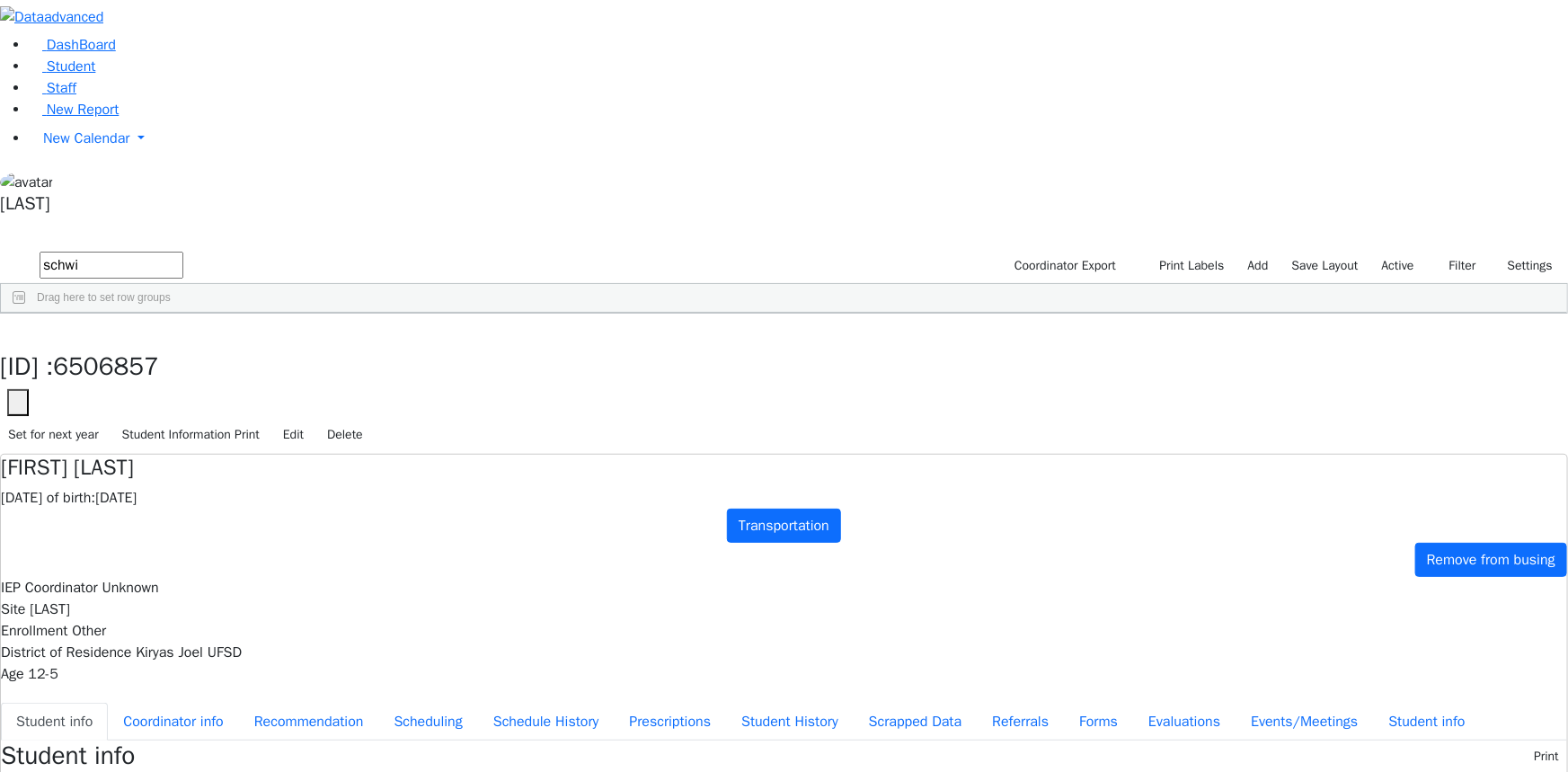 click on "[LAST]" at bounding box center (150, 353) 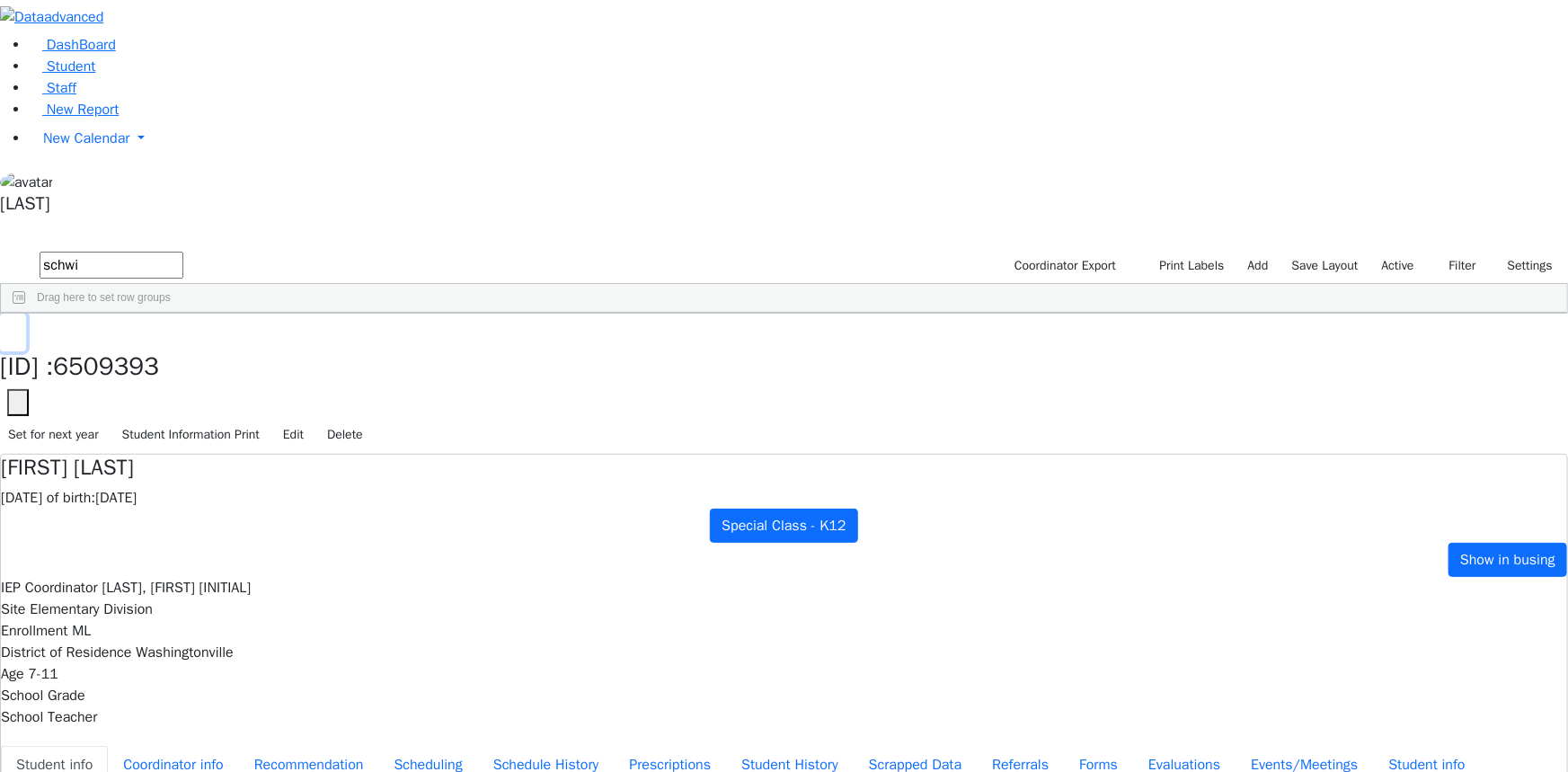 click at bounding box center (13, 333) 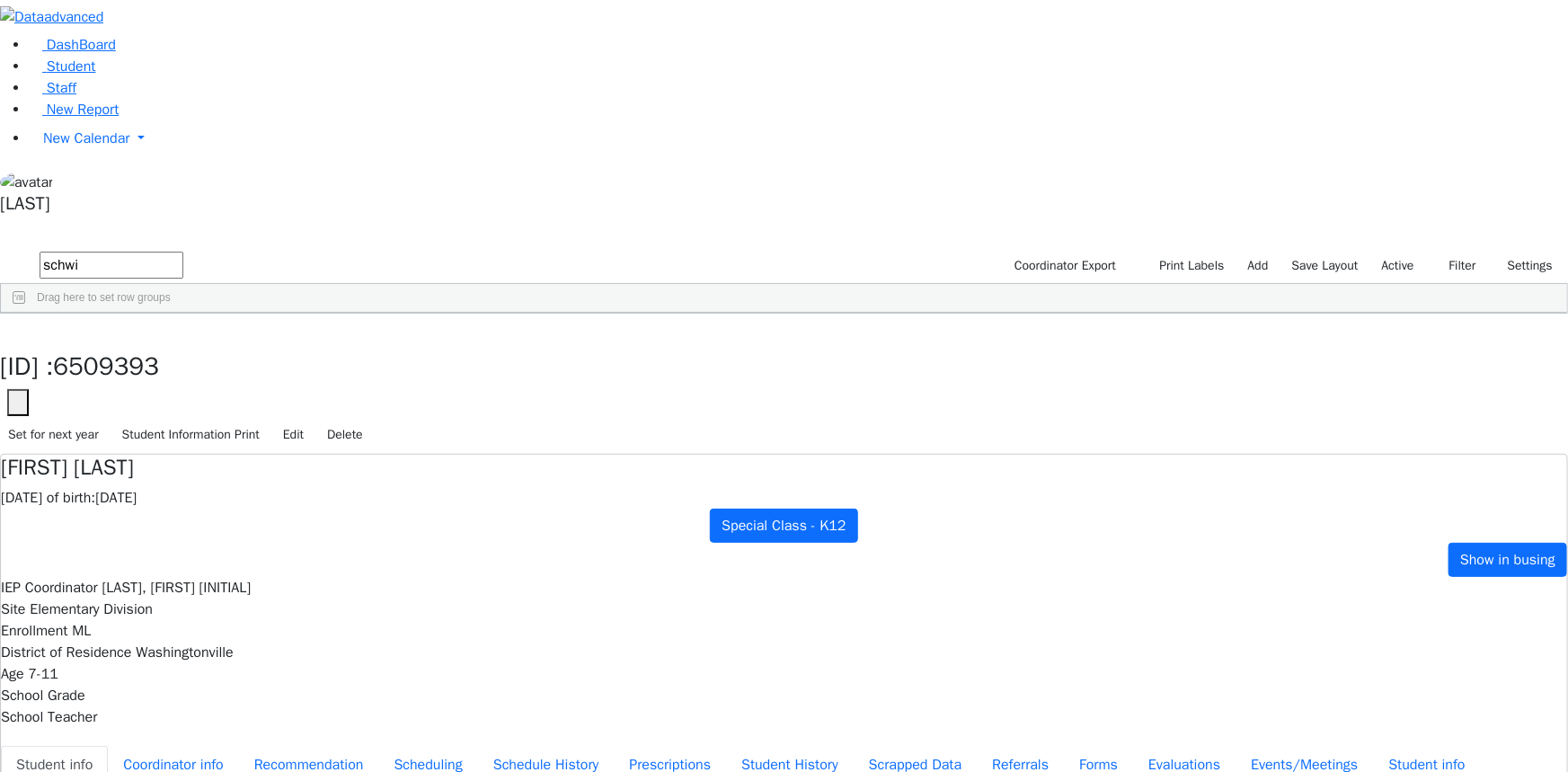 click on "schwi" at bounding box center (111, 265) 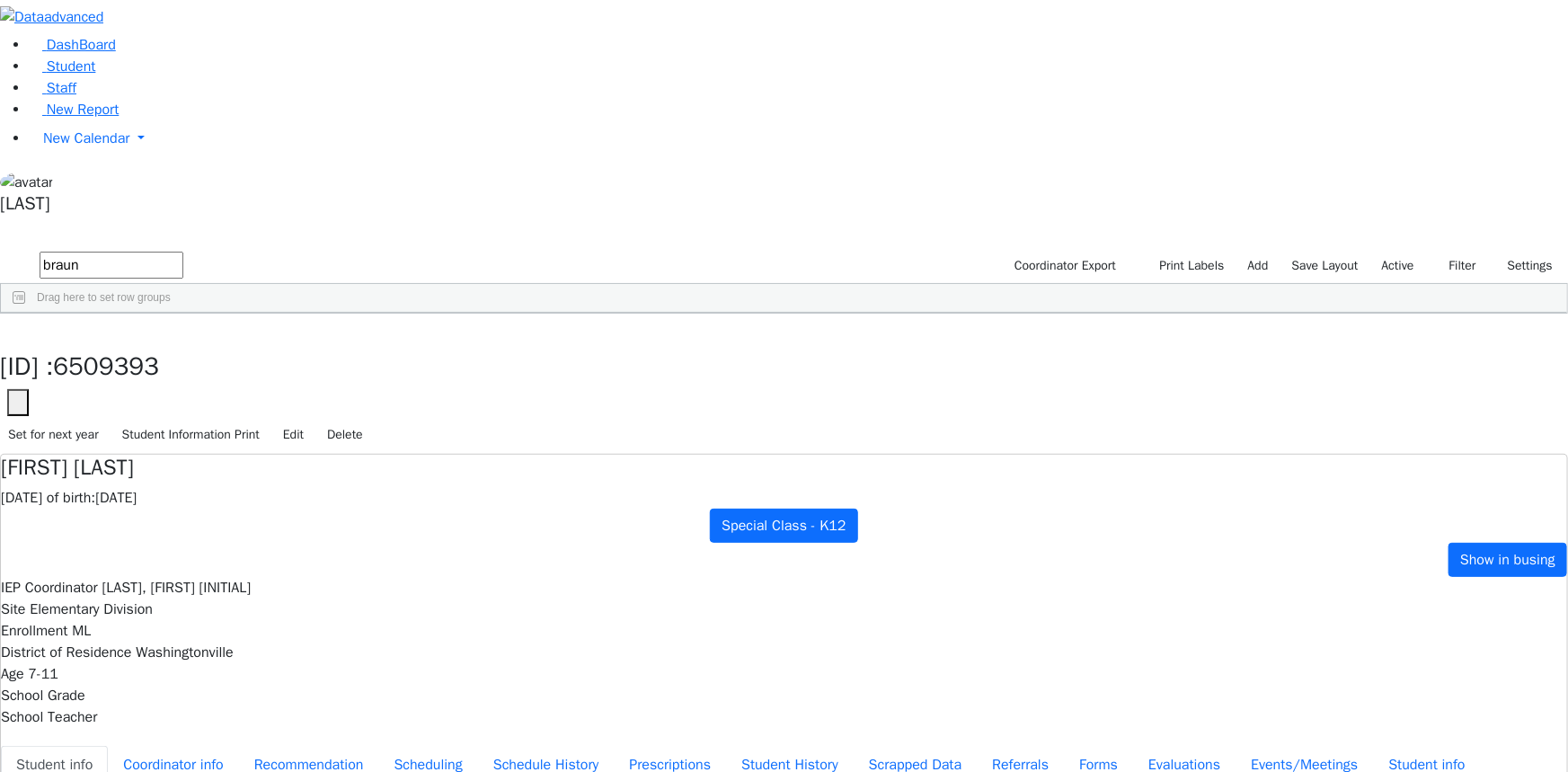 type on "braun" 